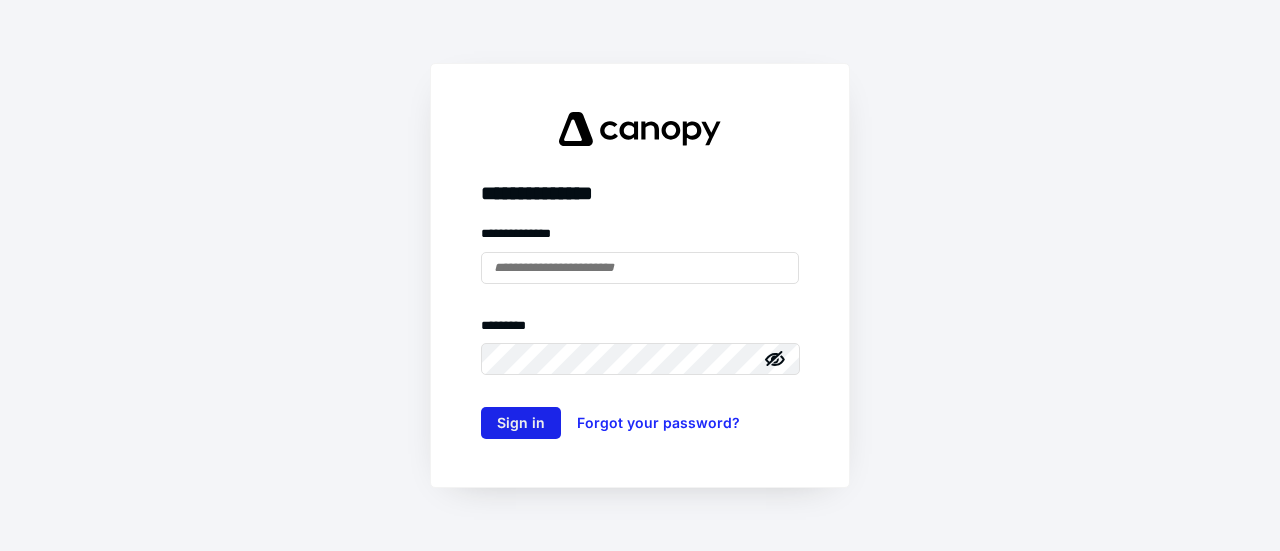 scroll, scrollTop: 0, scrollLeft: 0, axis: both 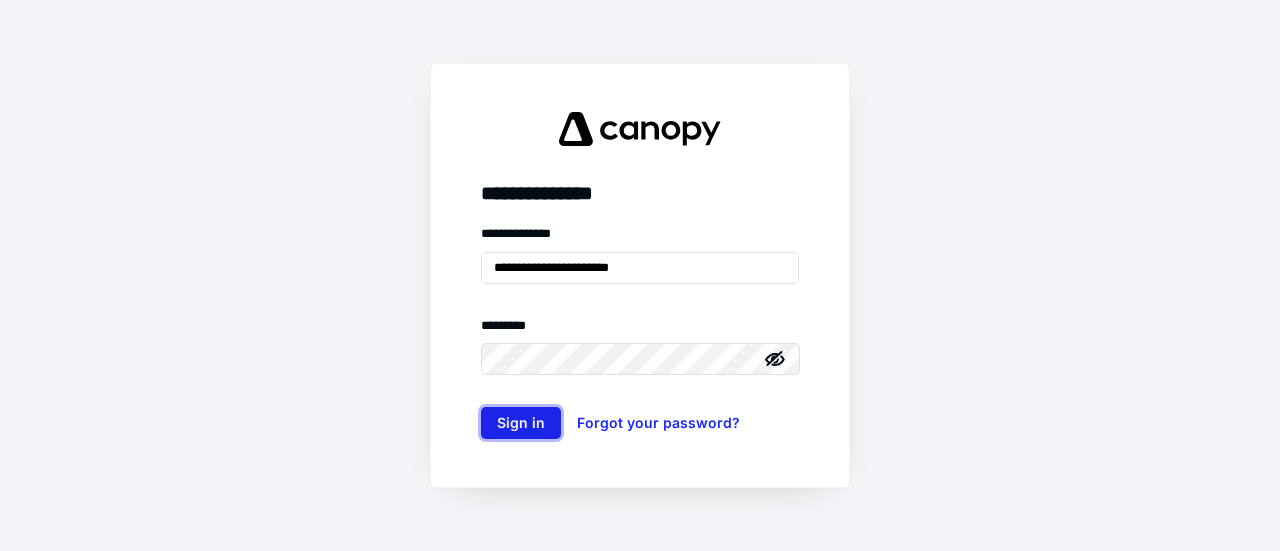click on "Sign in" at bounding box center [521, 423] 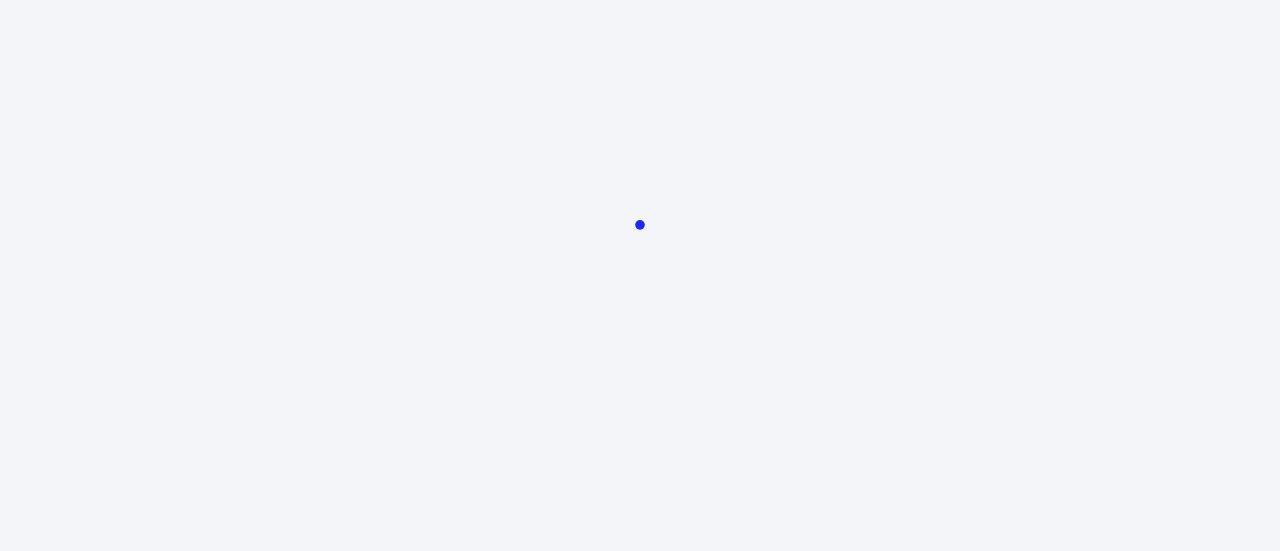 scroll, scrollTop: 0, scrollLeft: 0, axis: both 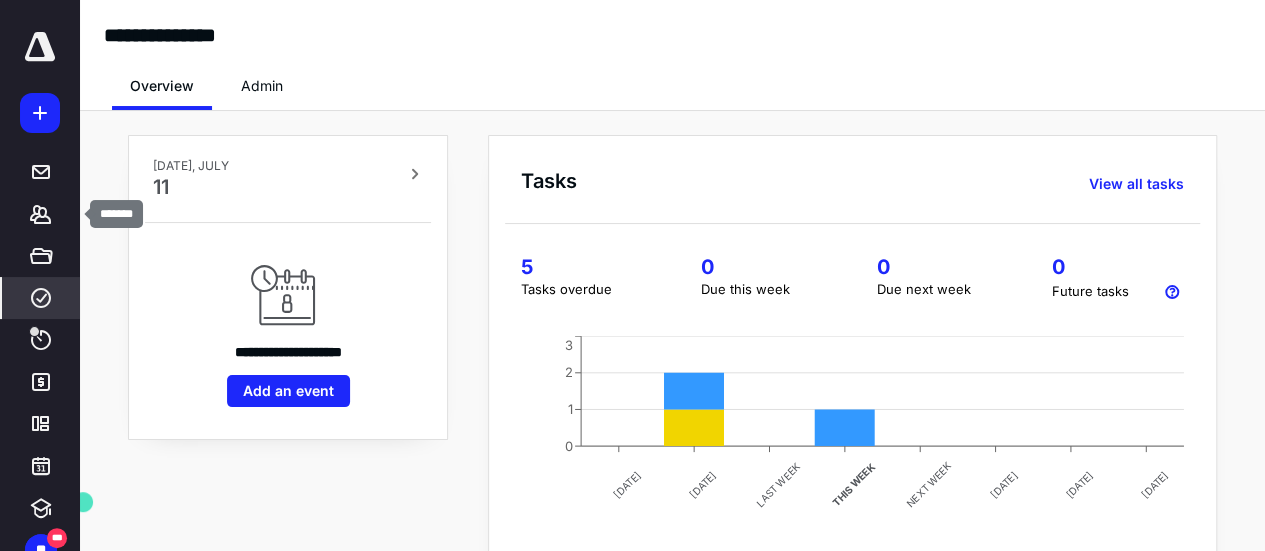 drag, startPoint x: 48, startPoint y: 220, endPoint x: 0, endPoint y: 291, distance: 85.70297 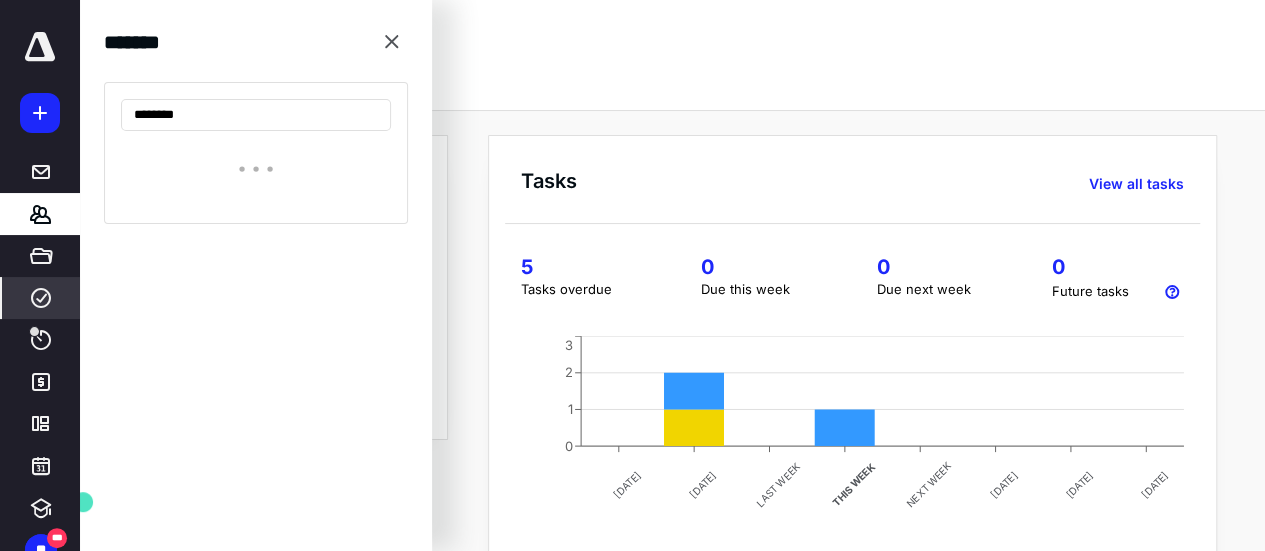 type on "********" 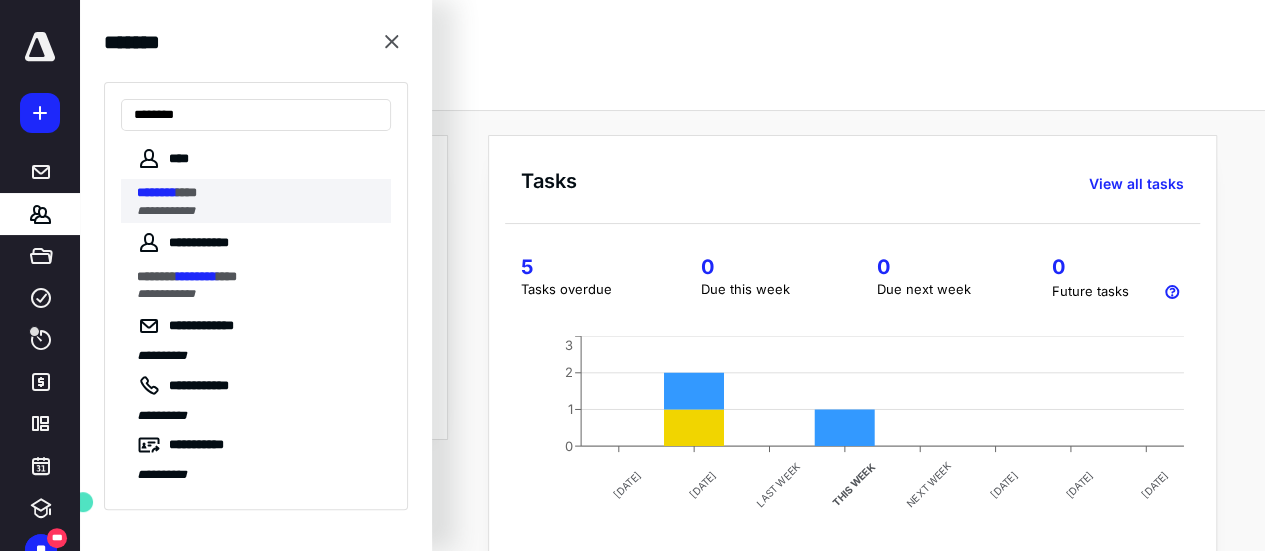 click on "******** ***" at bounding box center (258, 193) 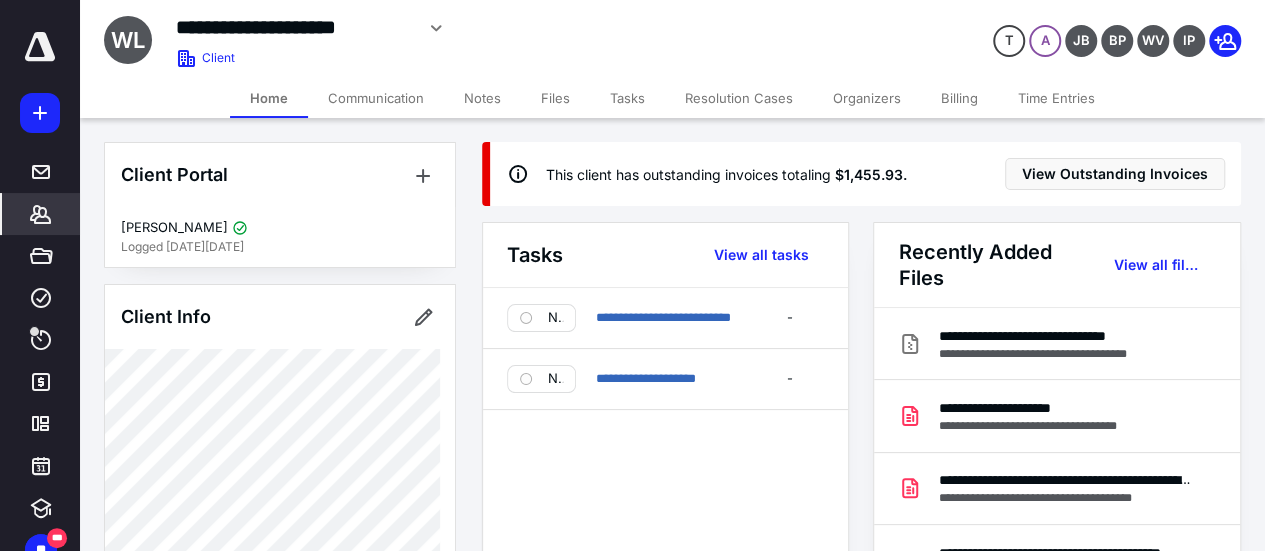 click on "Billing" at bounding box center [959, 98] 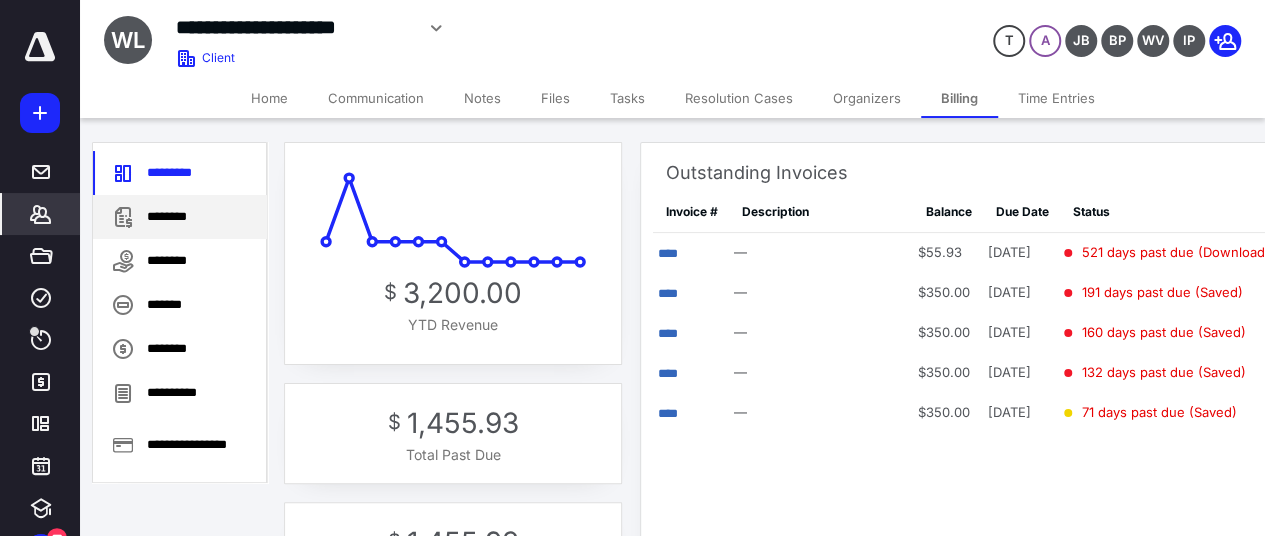 click on "********" at bounding box center (180, 217) 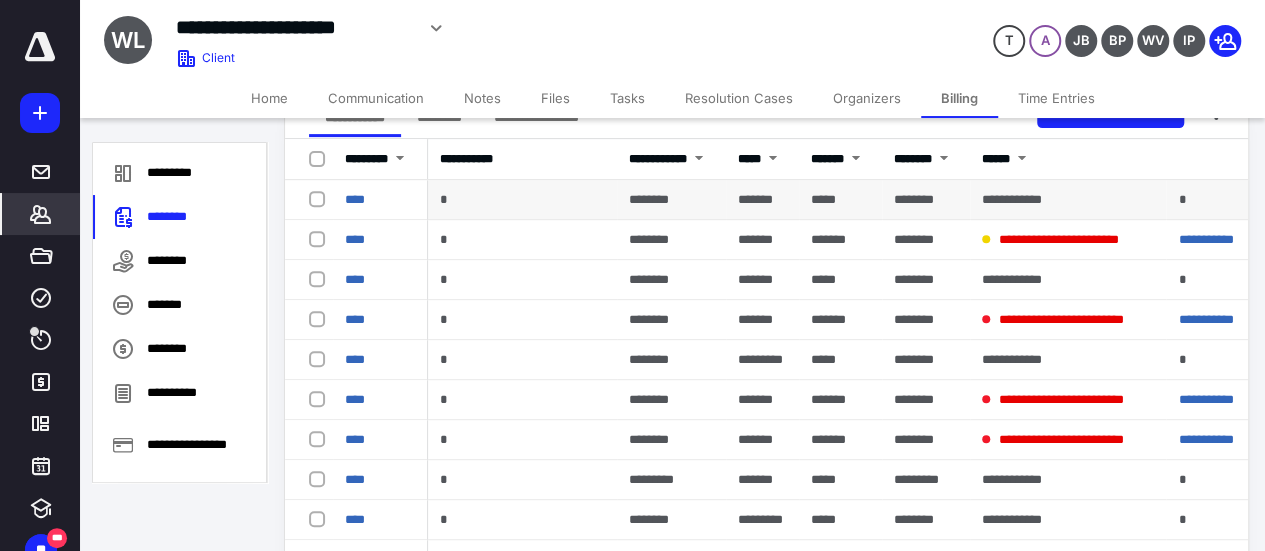 scroll, scrollTop: 400, scrollLeft: 0, axis: vertical 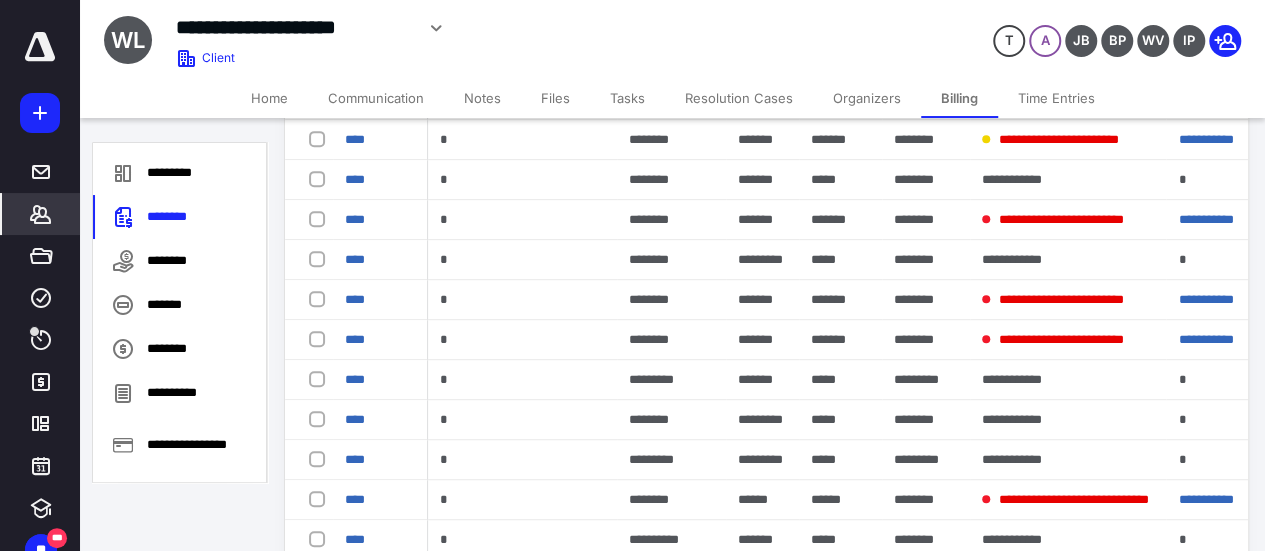 click on "Files" at bounding box center (555, 98) 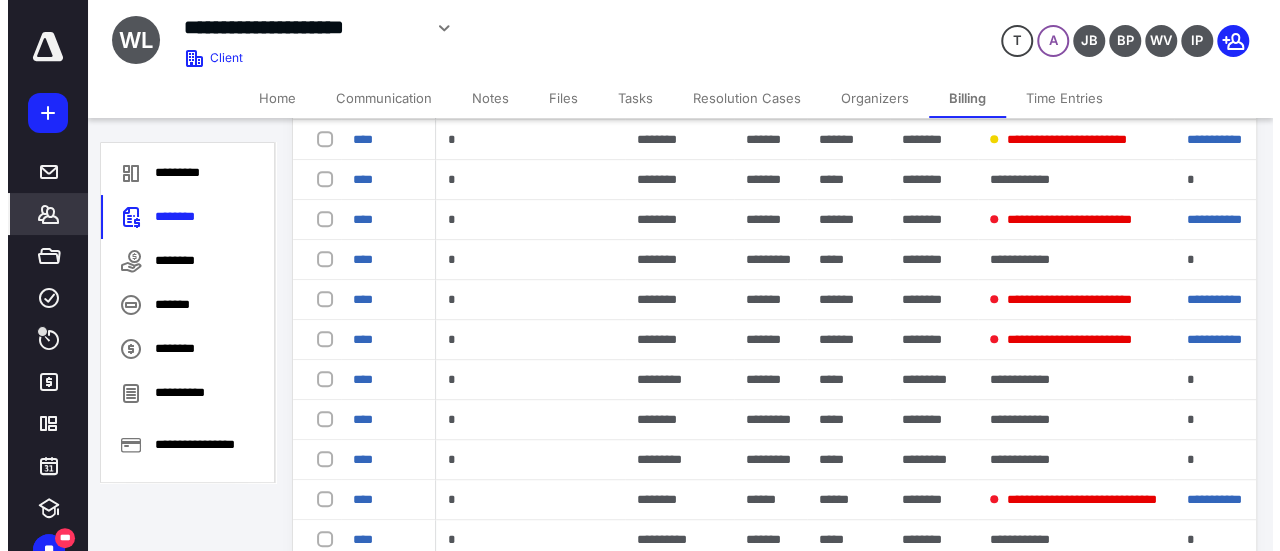 scroll, scrollTop: 0, scrollLeft: 0, axis: both 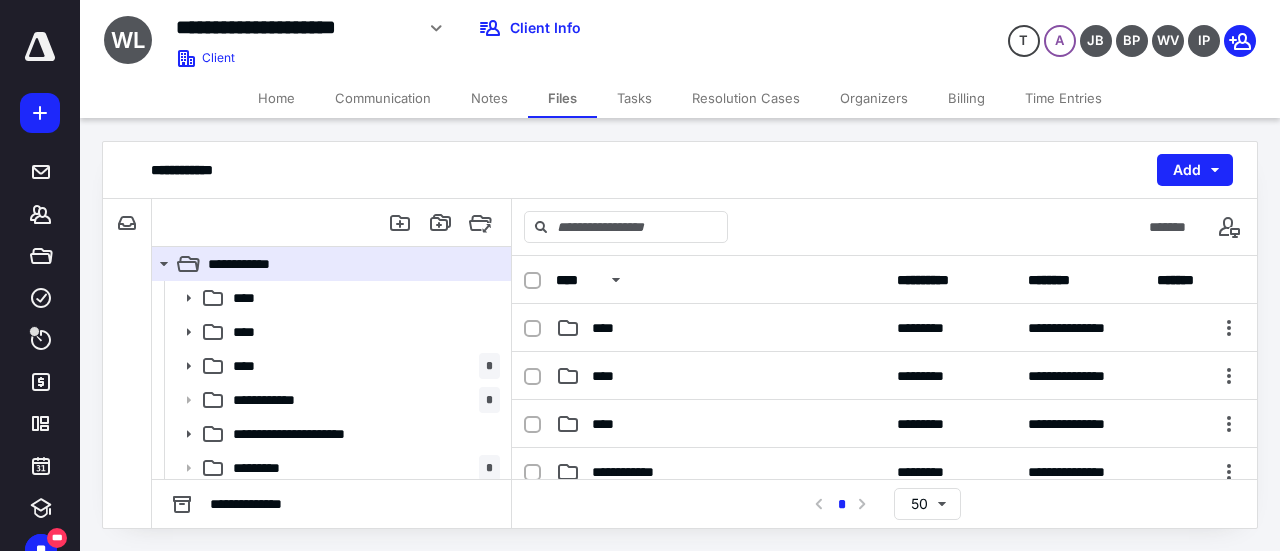 click on "Billing" at bounding box center [966, 98] 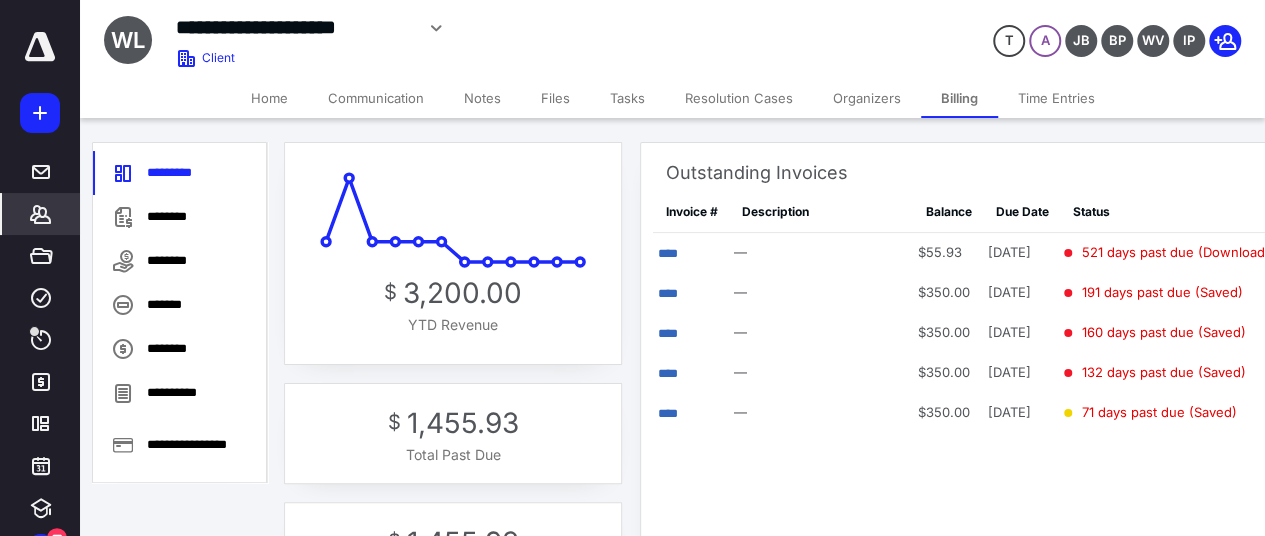 click on "Files" at bounding box center [555, 98] 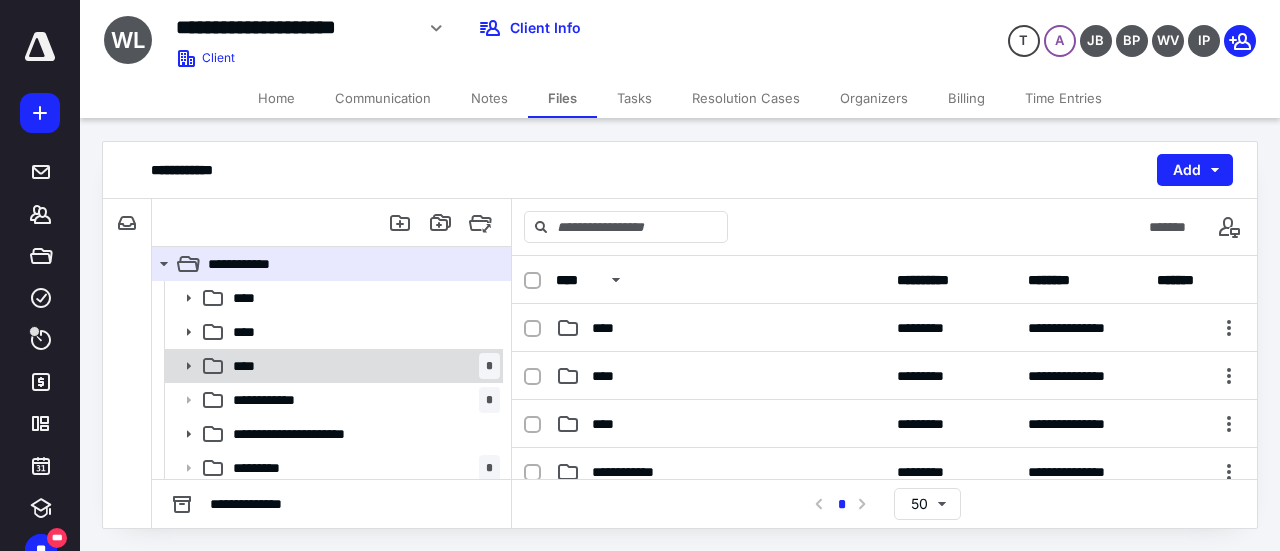 click on "**** *" at bounding box center (362, 366) 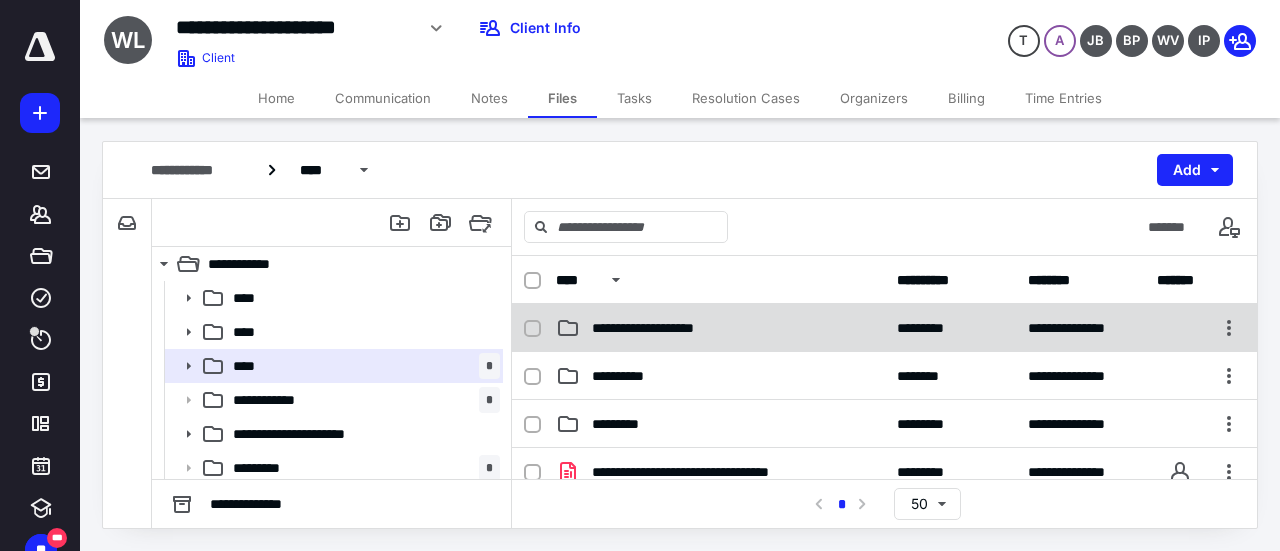 click on "**********" at bounding box center (720, 328) 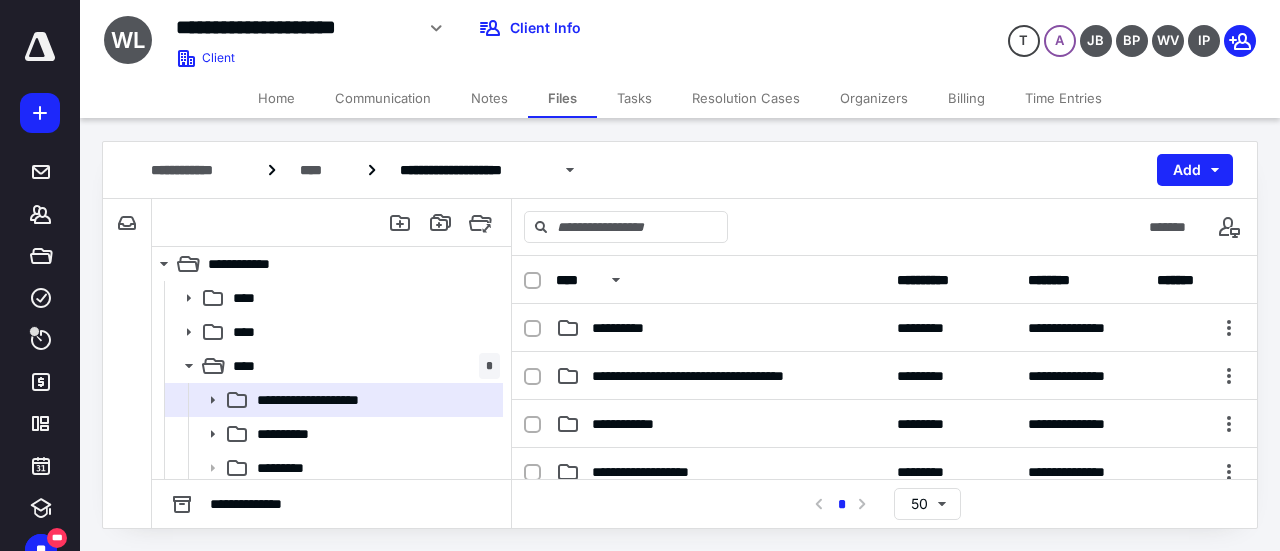 click on "**********" at bounding box center [720, 328] 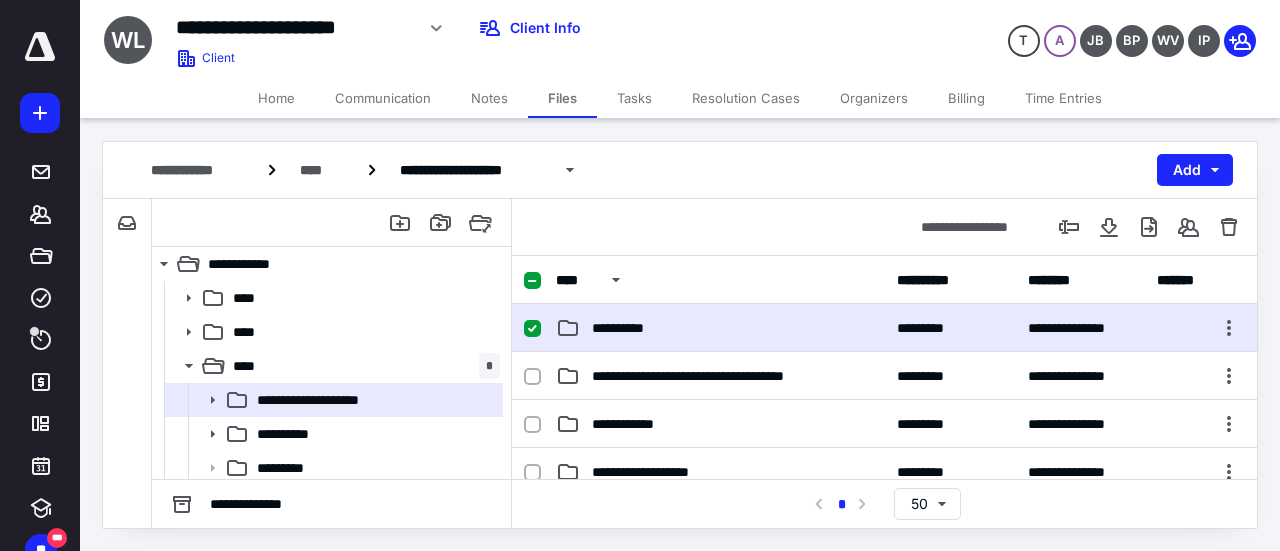 click on "**********" at bounding box center [720, 328] 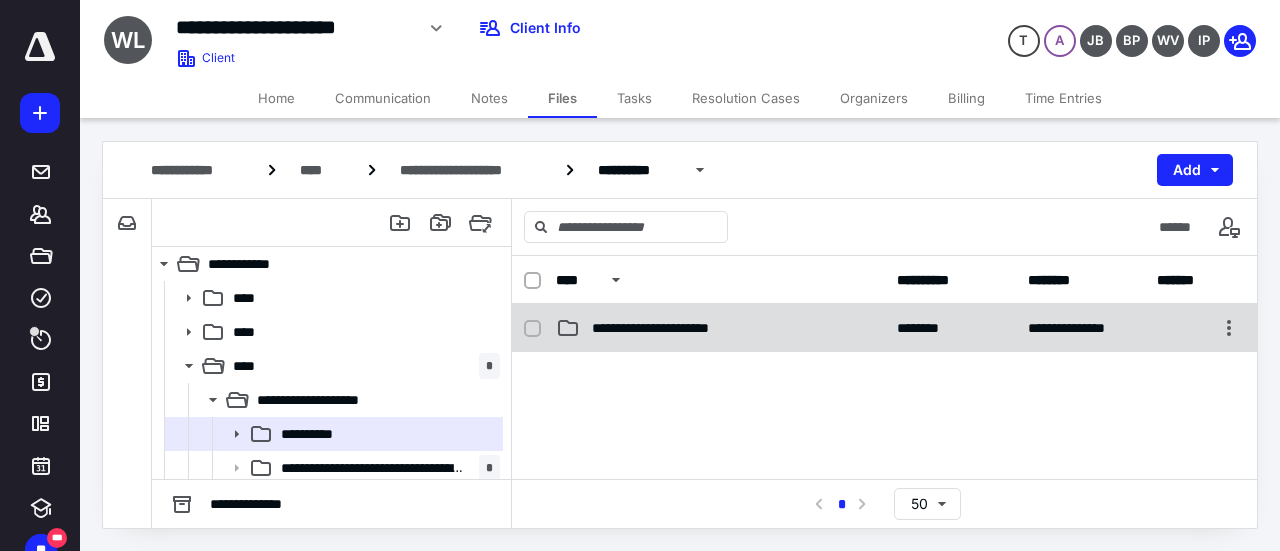 click on "**********" at bounding box center [720, 328] 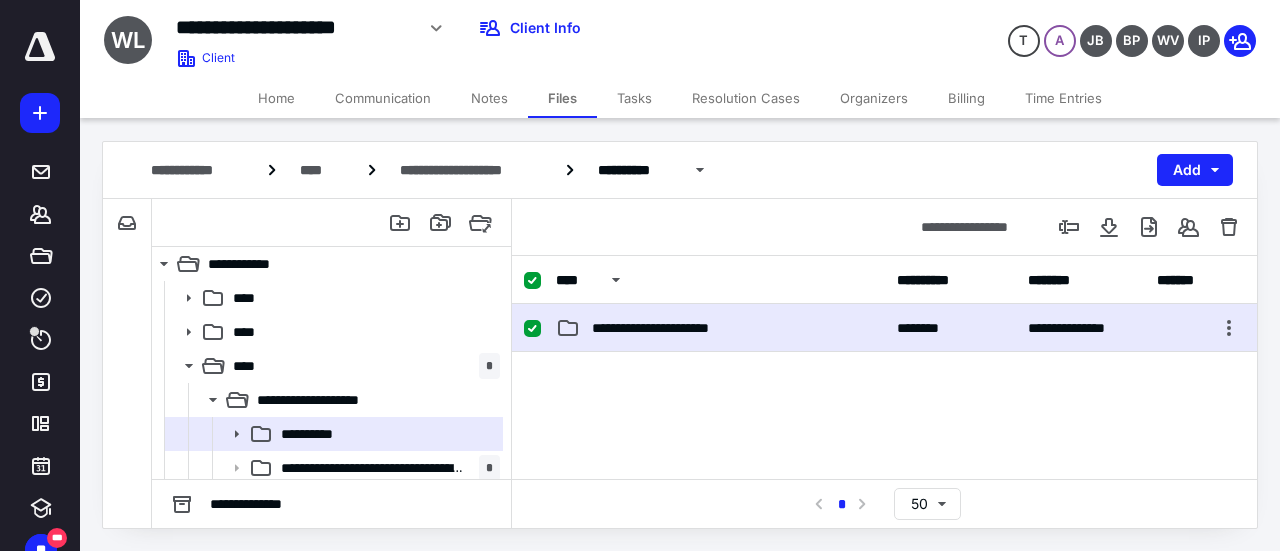 click on "**********" at bounding box center (720, 328) 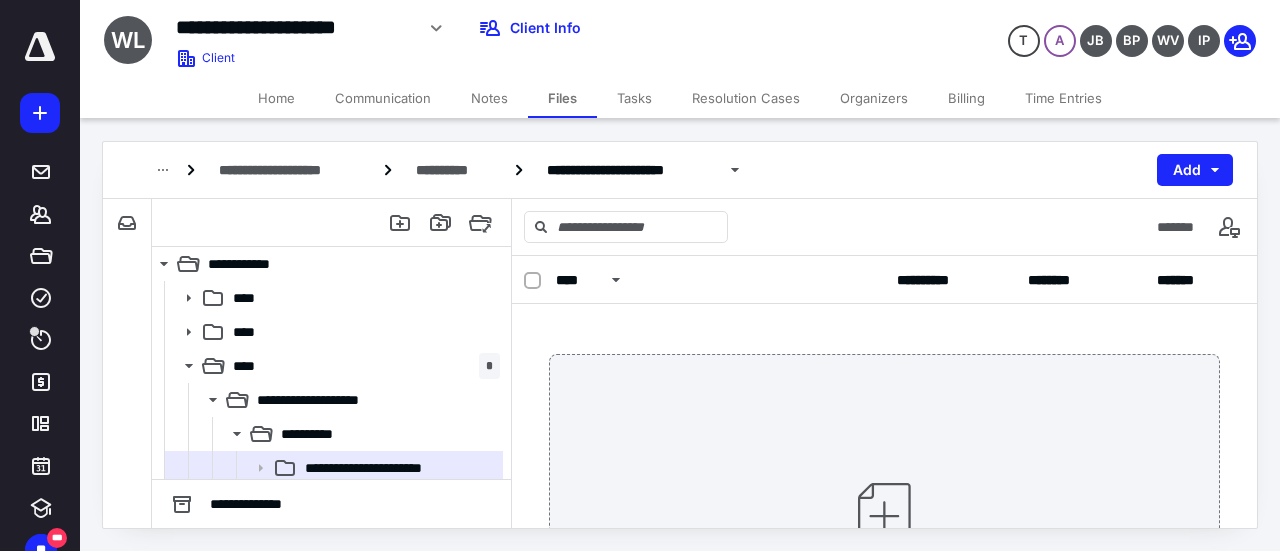click on "Notes" at bounding box center [489, 98] 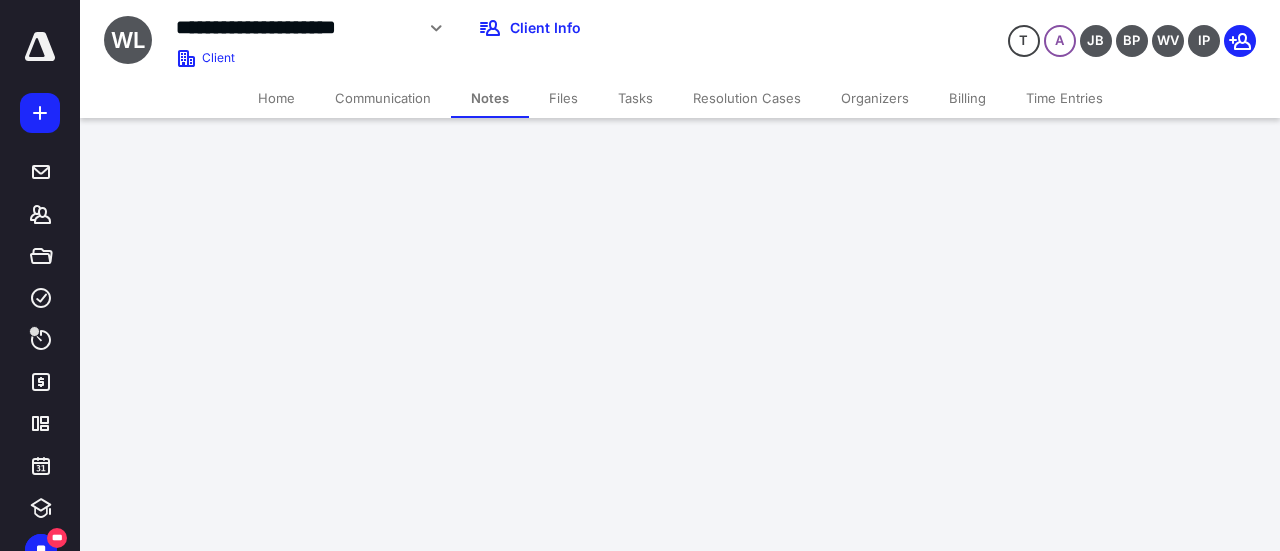 click on "Files" at bounding box center [563, 98] 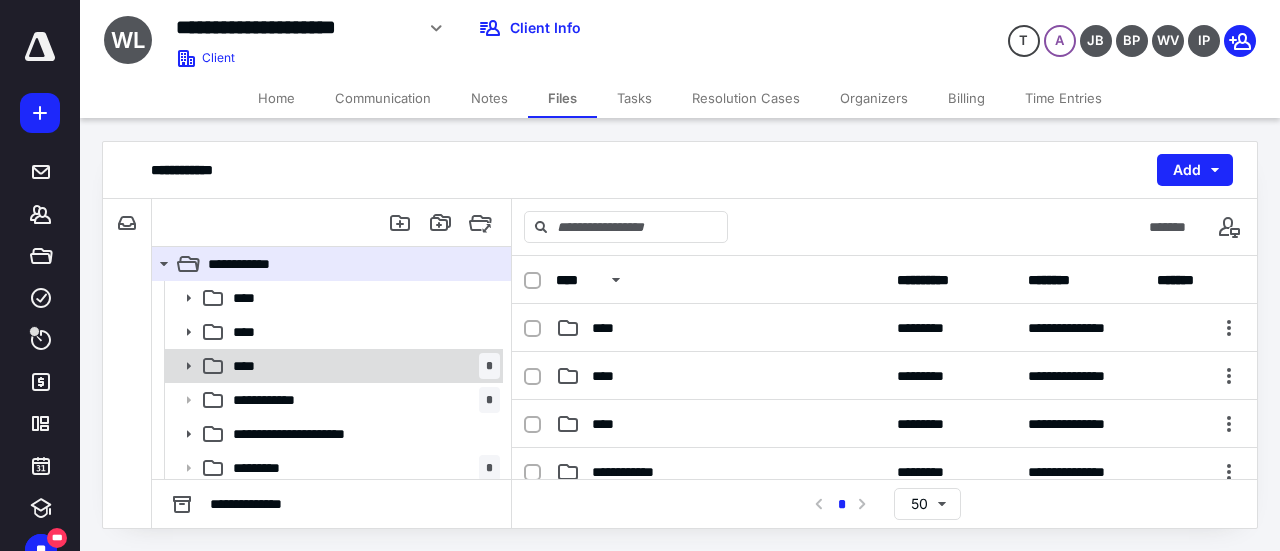 click on "**** *" at bounding box center (362, 366) 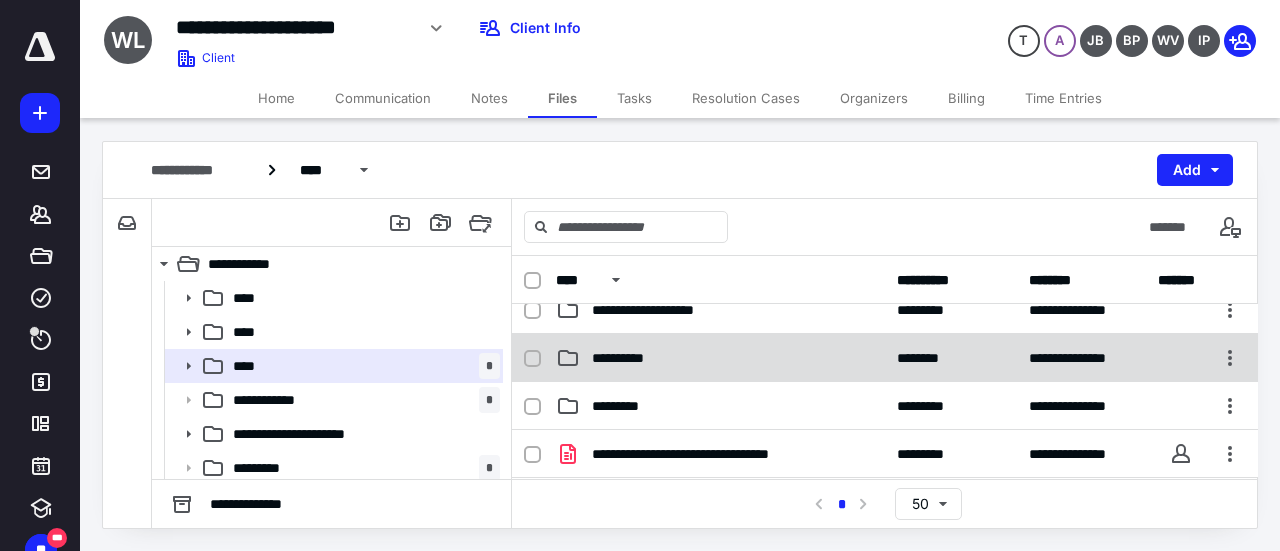 scroll, scrollTop: 0, scrollLeft: 0, axis: both 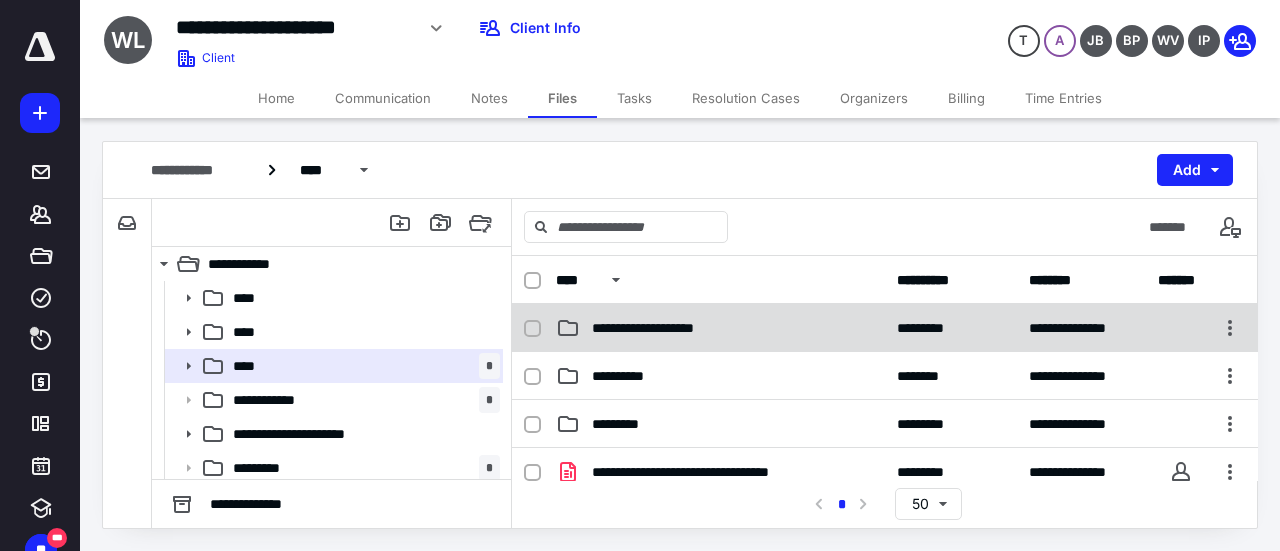 click on "**********" at bounding box center (885, 328) 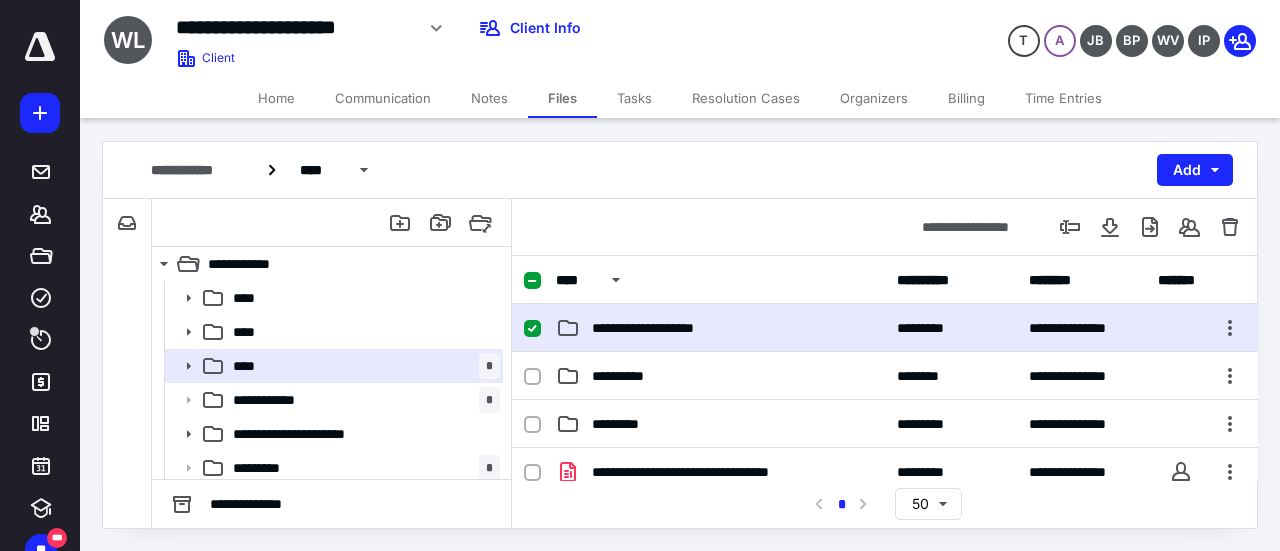 click on "**********" at bounding box center [885, 328] 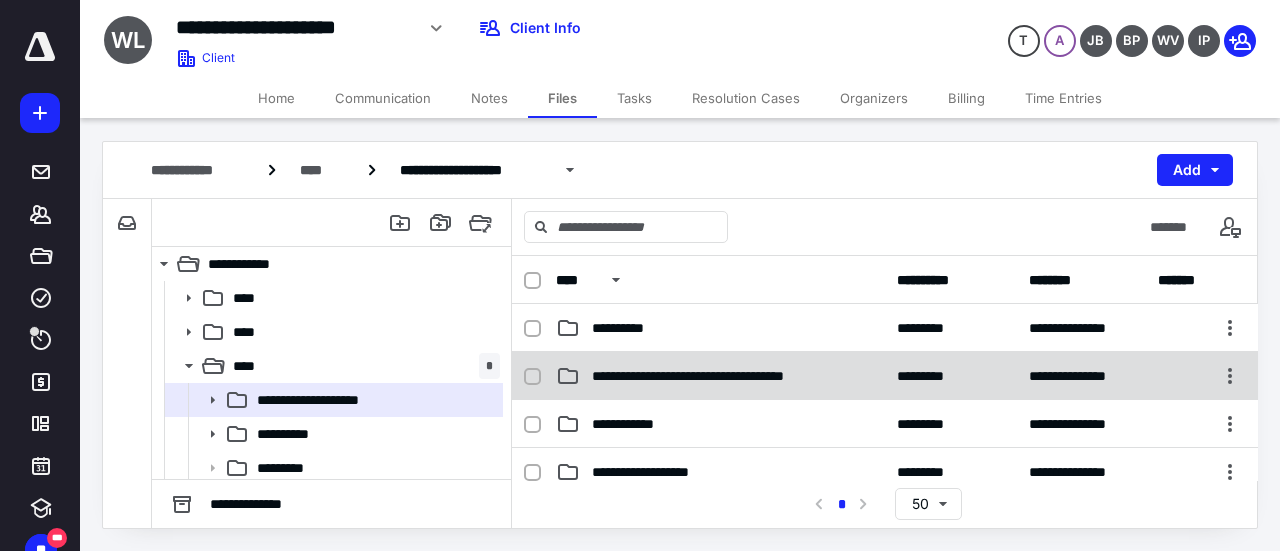 click on "**********" at bounding box center [726, 376] 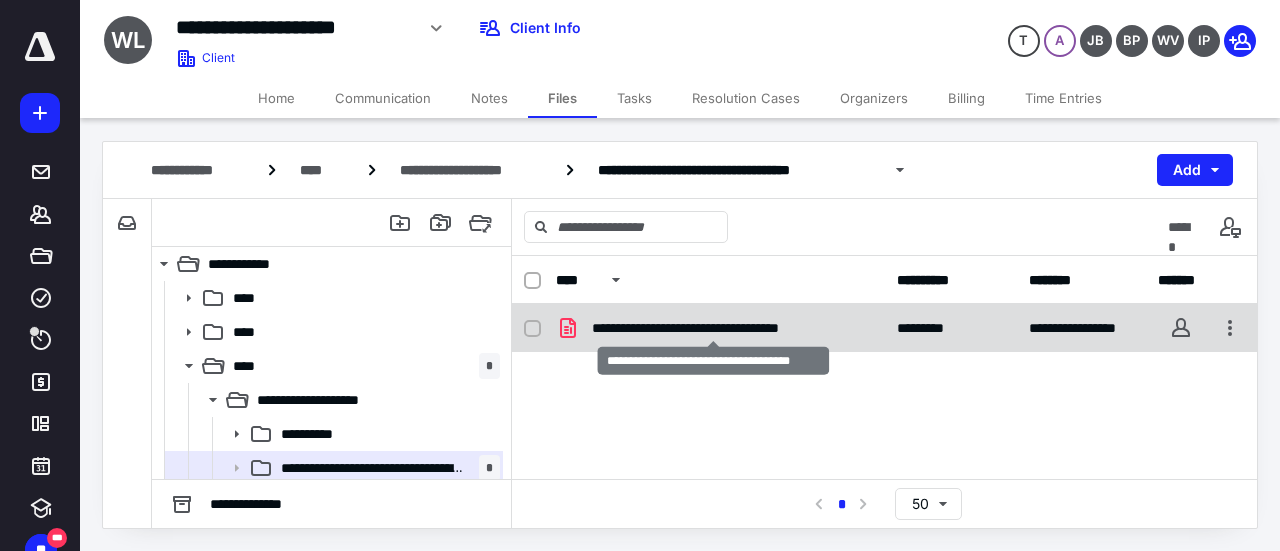 click on "**********" at bounding box center (714, 328) 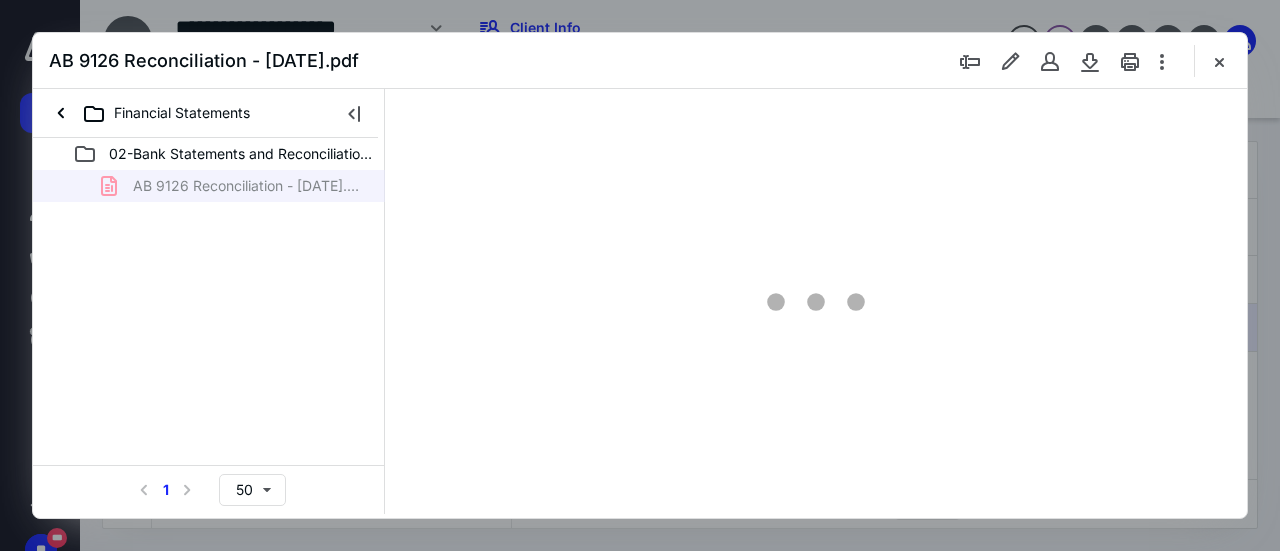 scroll, scrollTop: 0, scrollLeft: 0, axis: both 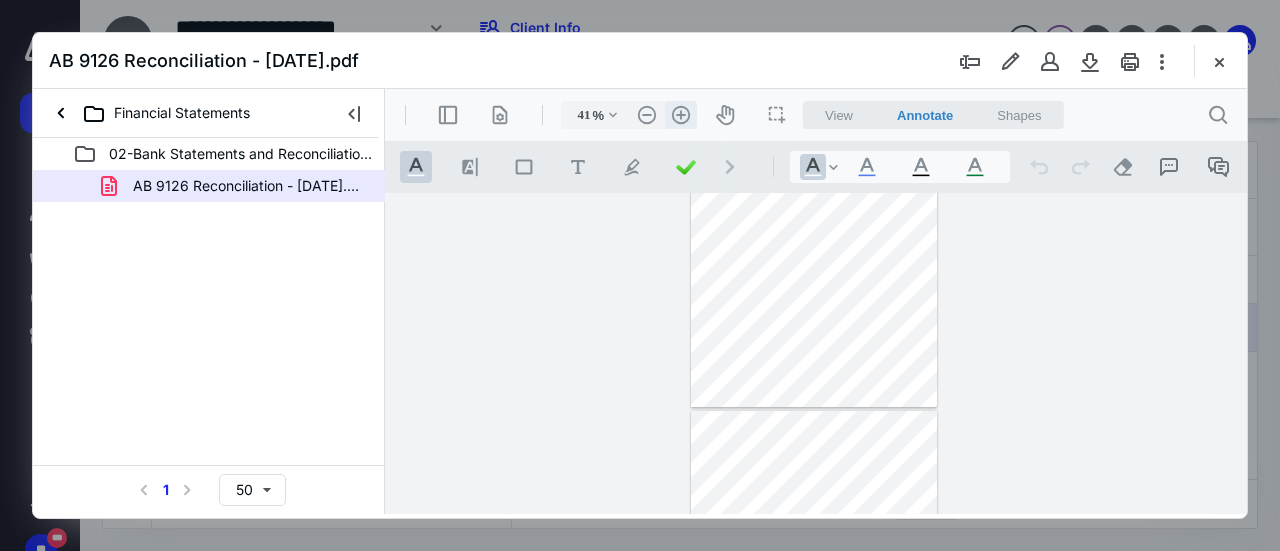 click on ".cls-1{fill:#abb0c4;} icon - header - zoom - in - line" at bounding box center (681, 115) 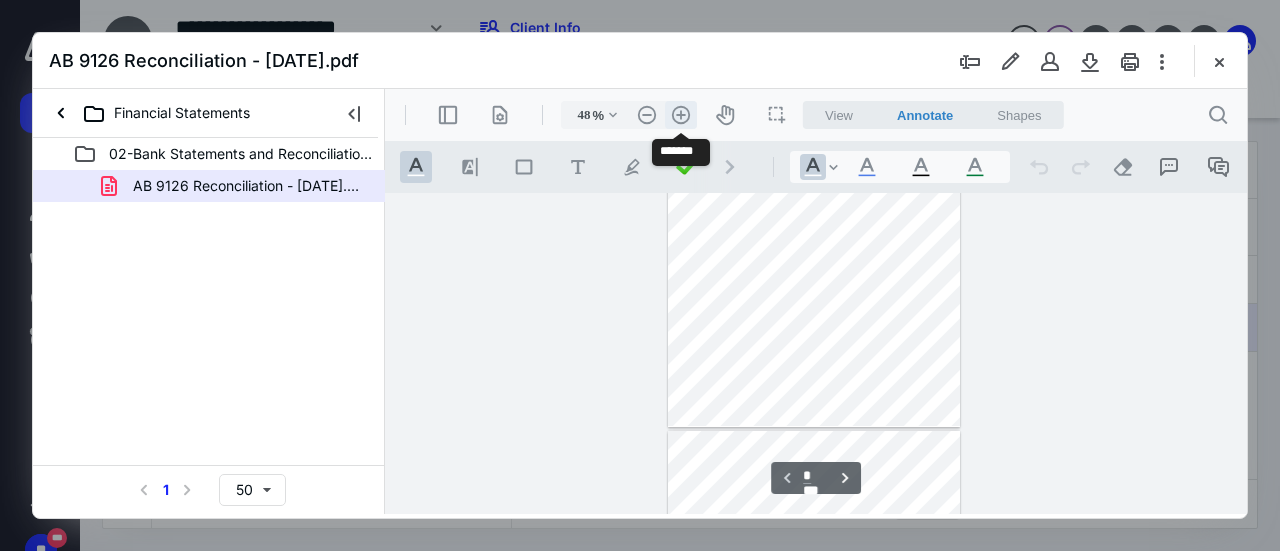 click on ".cls-1{fill:#abb0c4;} icon - header - zoom - in - line" at bounding box center [681, 115] 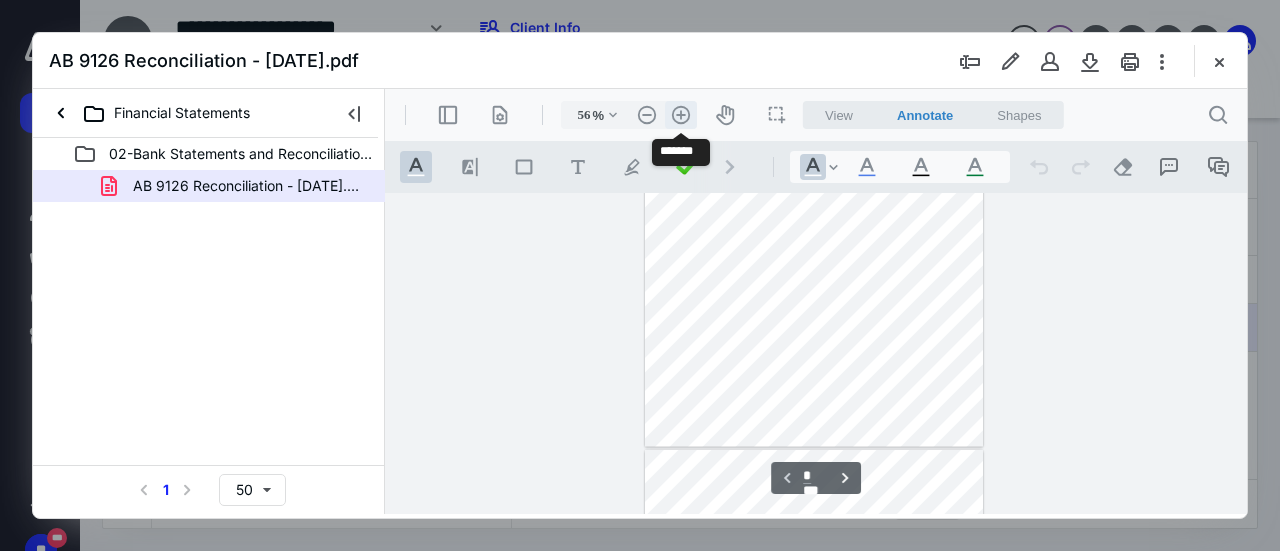 click on ".cls-1{fill:#abb0c4;} icon - header - zoom - in - line" at bounding box center (681, 115) 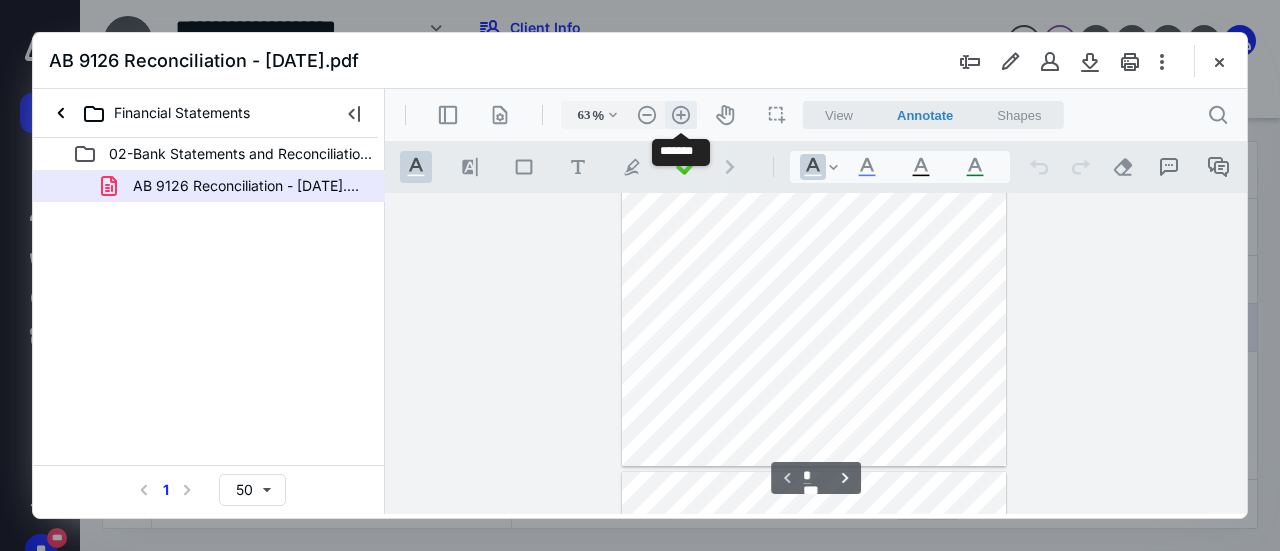 click on ".cls-1{fill:#abb0c4;} icon - header - zoom - in - line" at bounding box center [681, 115] 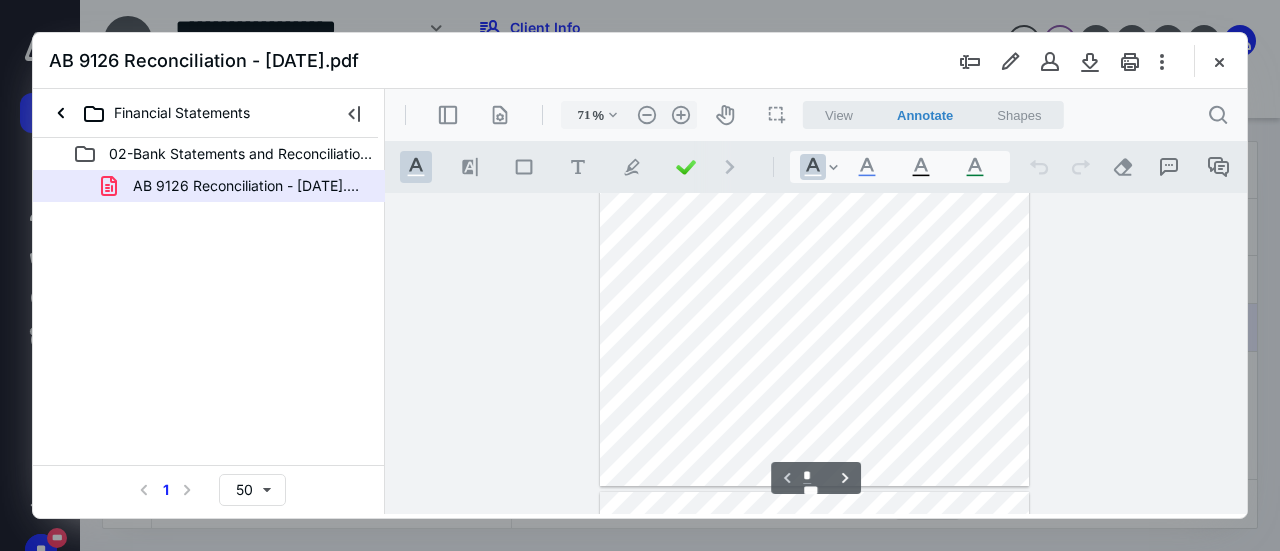 type on "*" 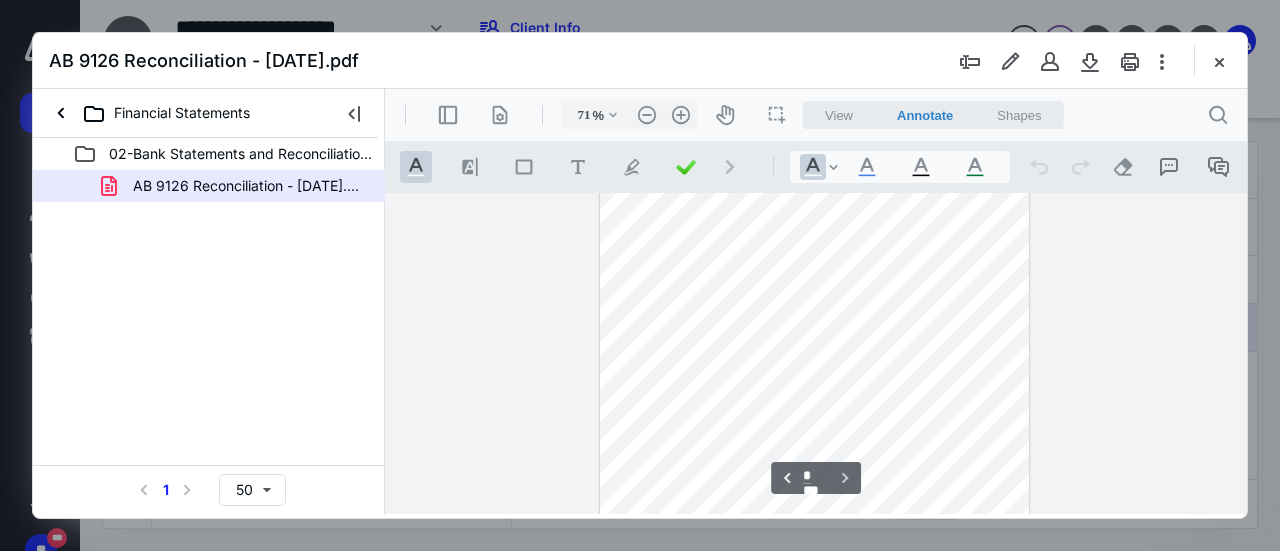 scroll, scrollTop: 802, scrollLeft: 0, axis: vertical 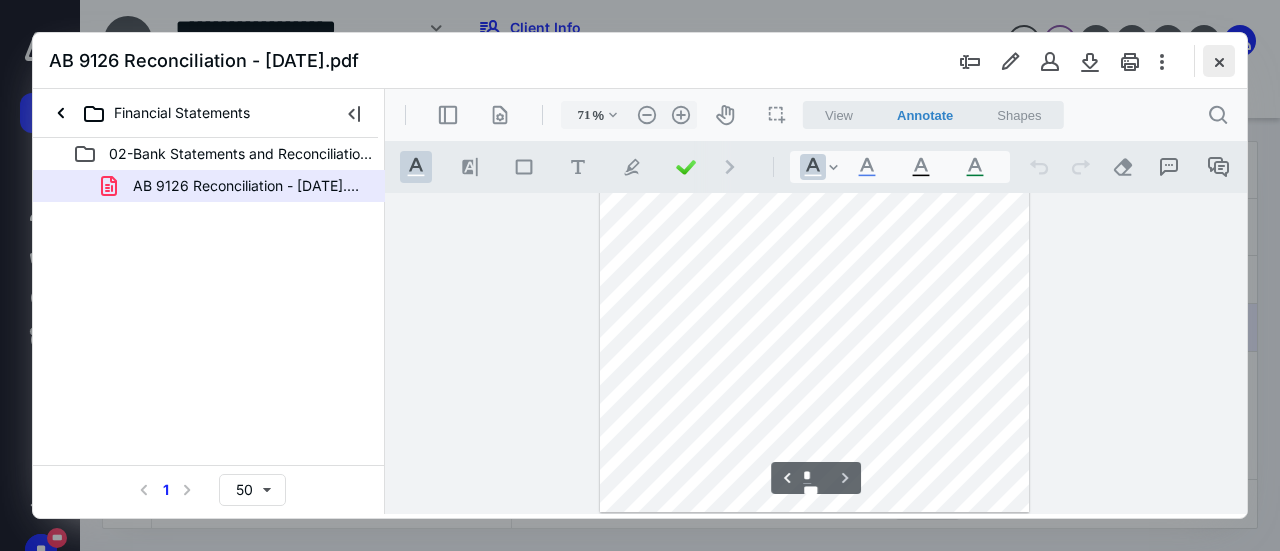 click at bounding box center [1219, 61] 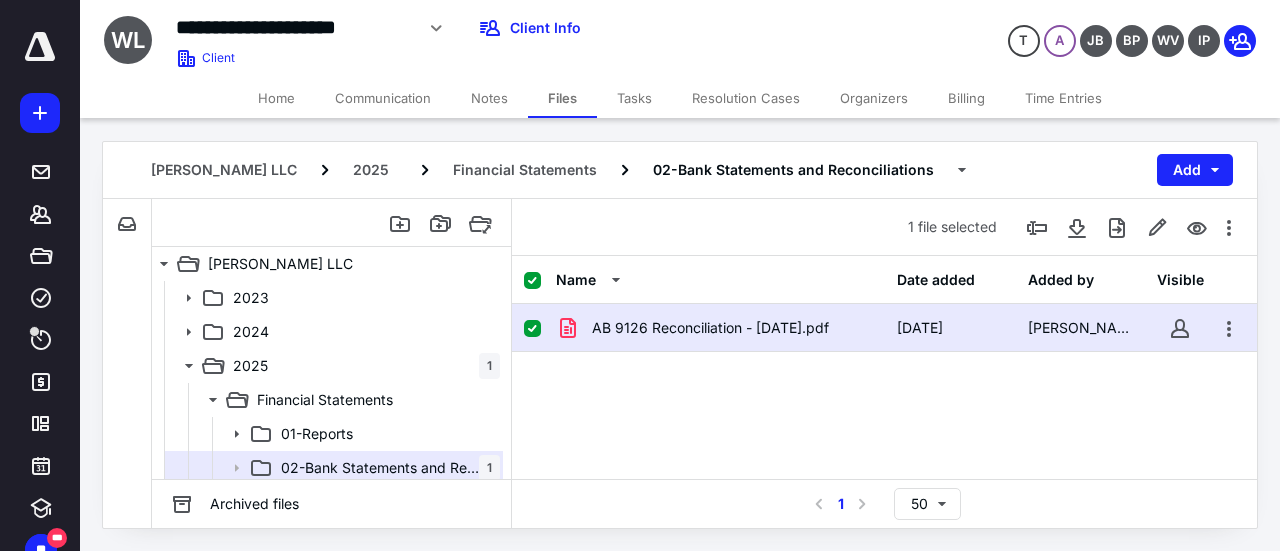 click 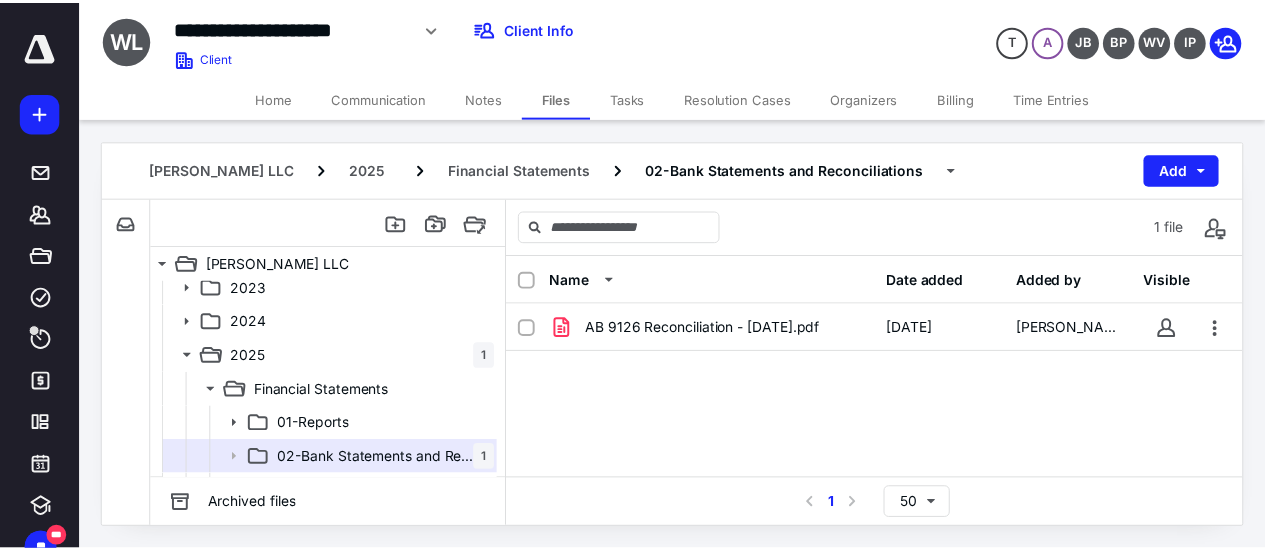 scroll, scrollTop: 0, scrollLeft: 0, axis: both 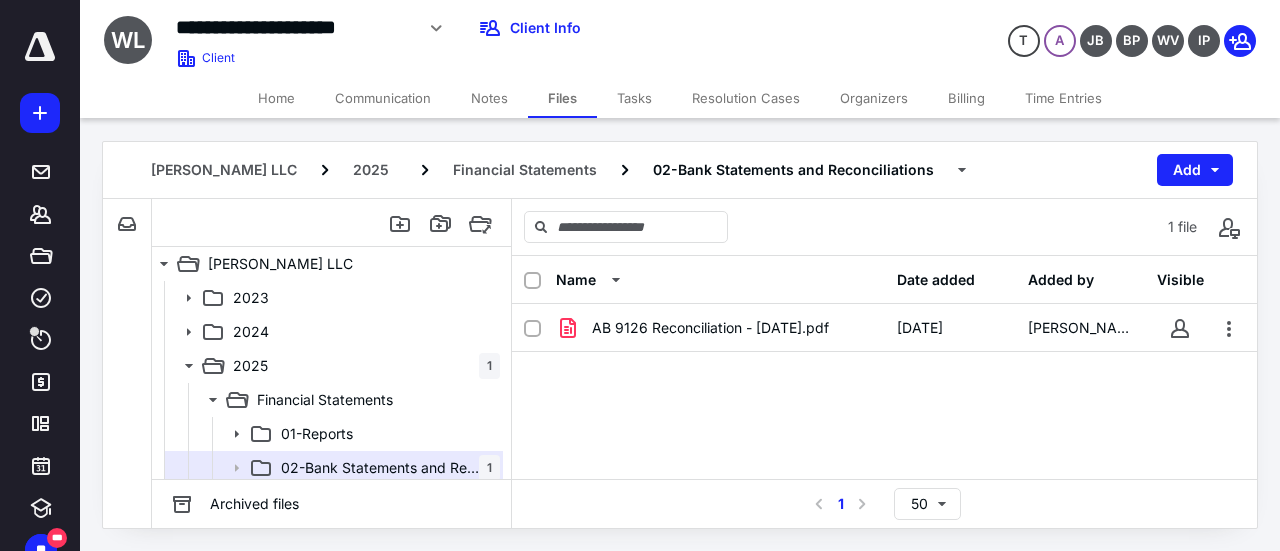 click on "Billing" at bounding box center [966, 98] 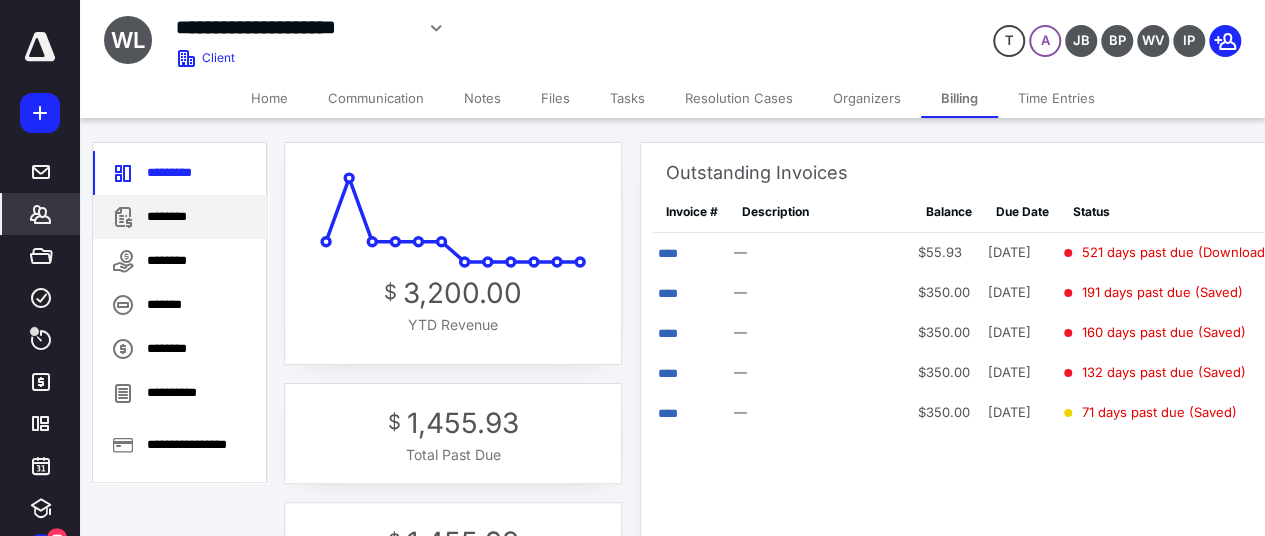 click on "********" at bounding box center (180, 217) 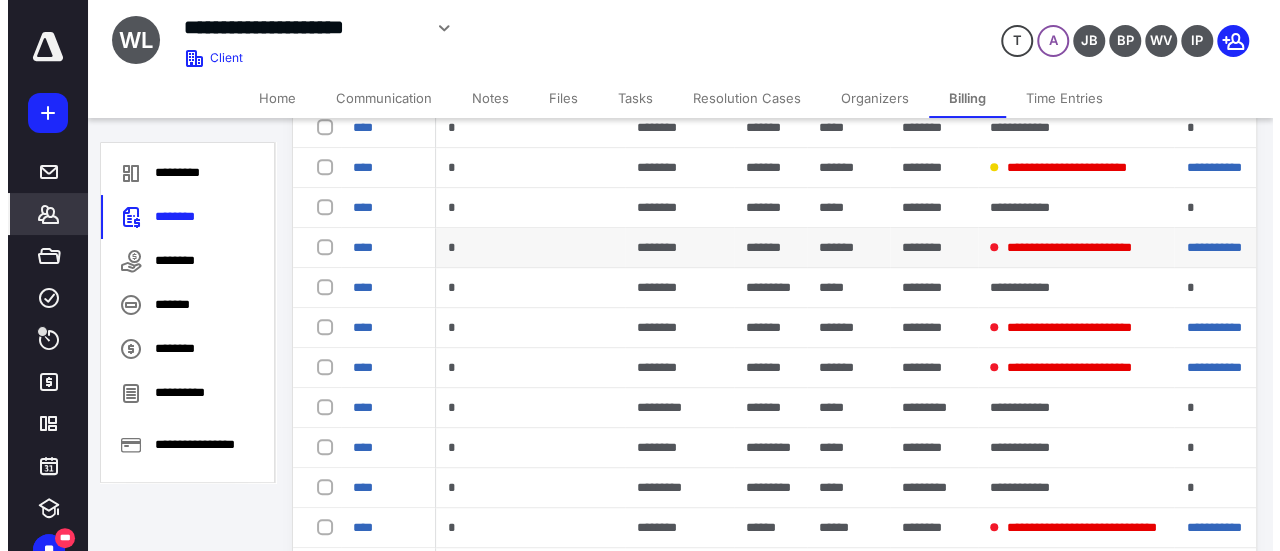 scroll, scrollTop: 400, scrollLeft: 0, axis: vertical 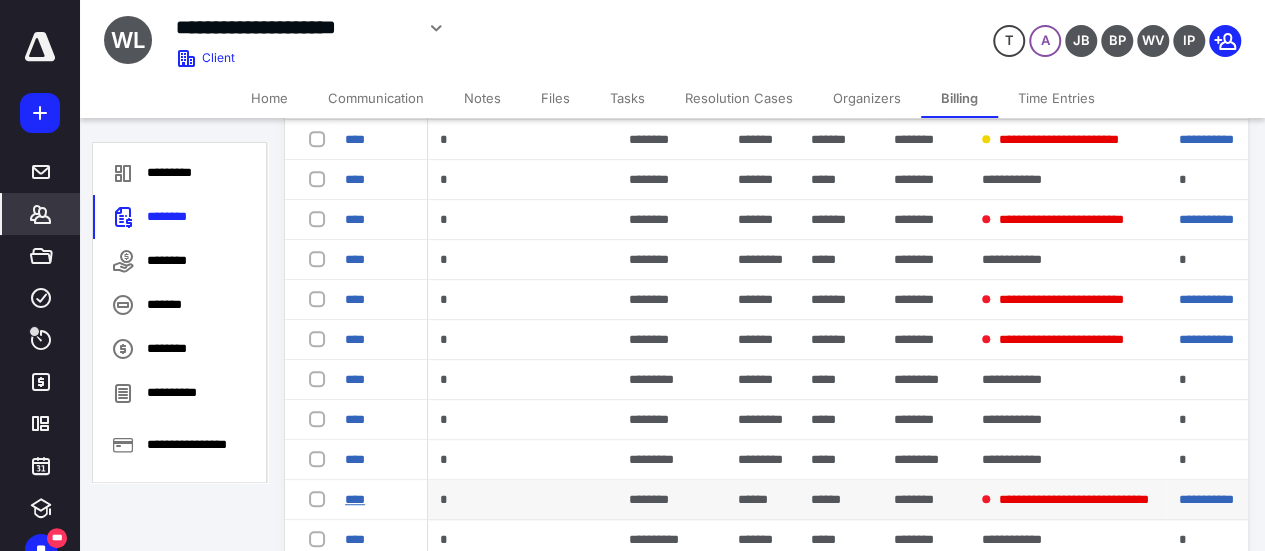 click on "****" at bounding box center (355, 499) 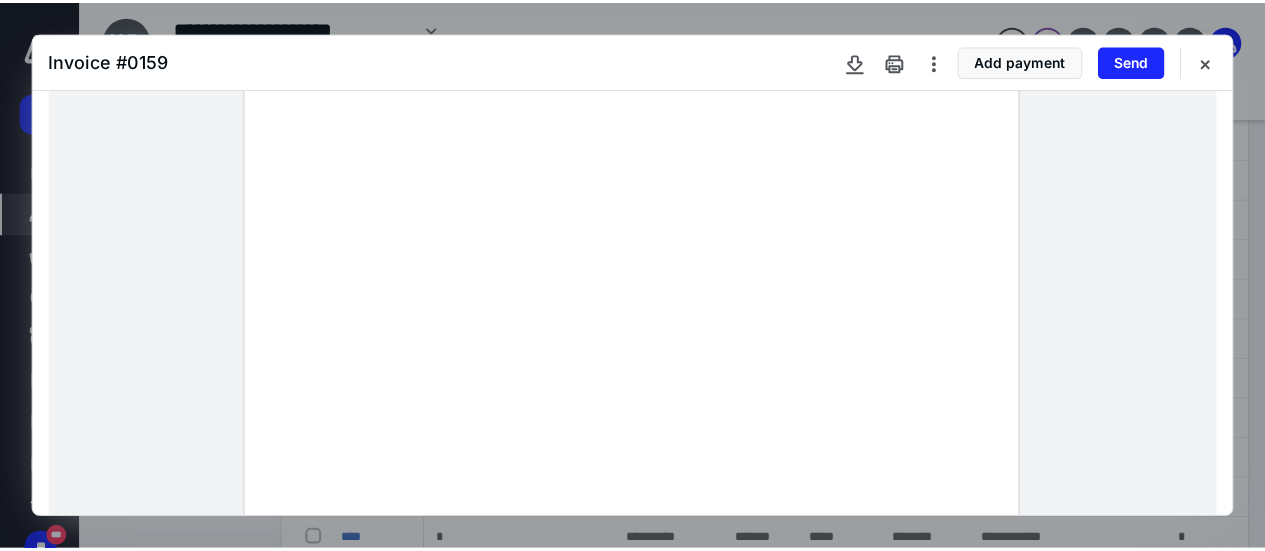 scroll, scrollTop: 284, scrollLeft: 0, axis: vertical 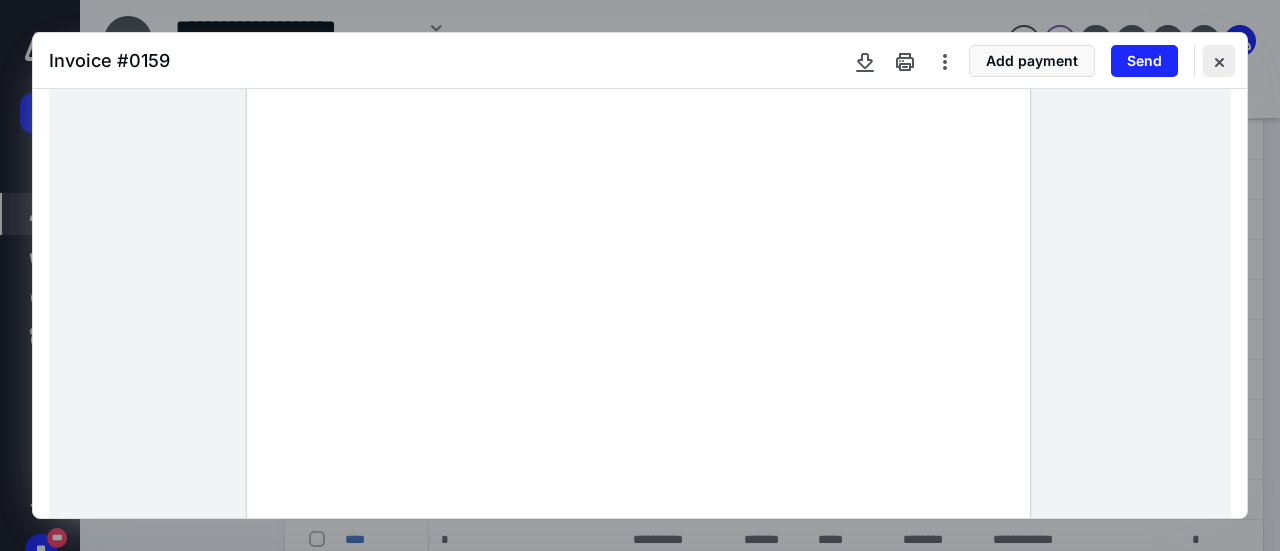 click at bounding box center [1219, 61] 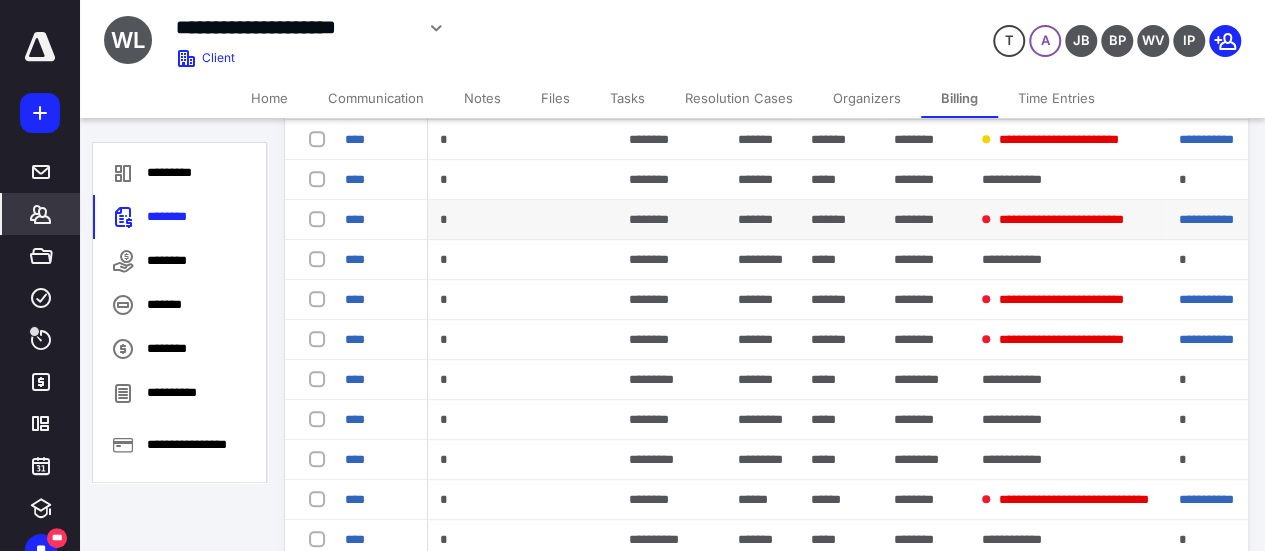 scroll, scrollTop: 300, scrollLeft: 0, axis: vertical 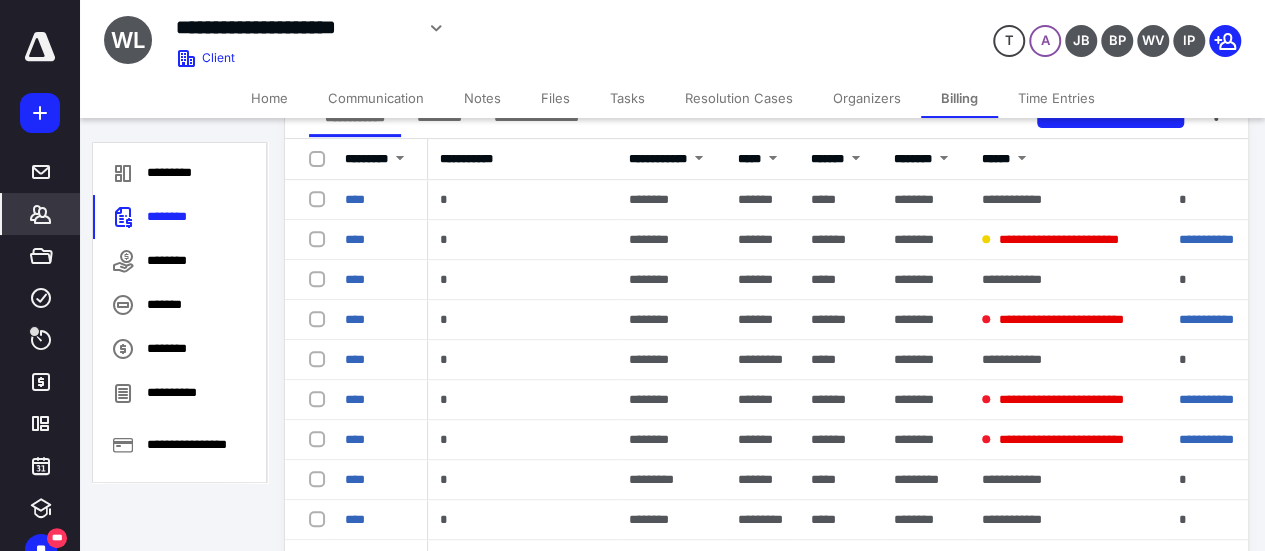 click on "*******" at bounding box center [41, 214] 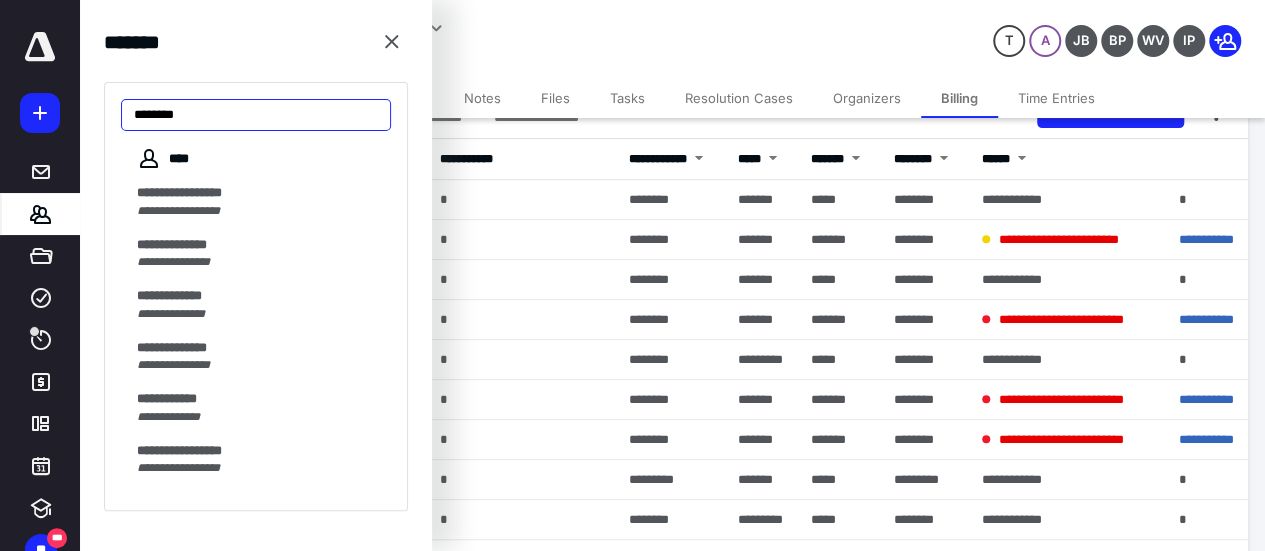click on "*******" at bounding box center (256, 115) 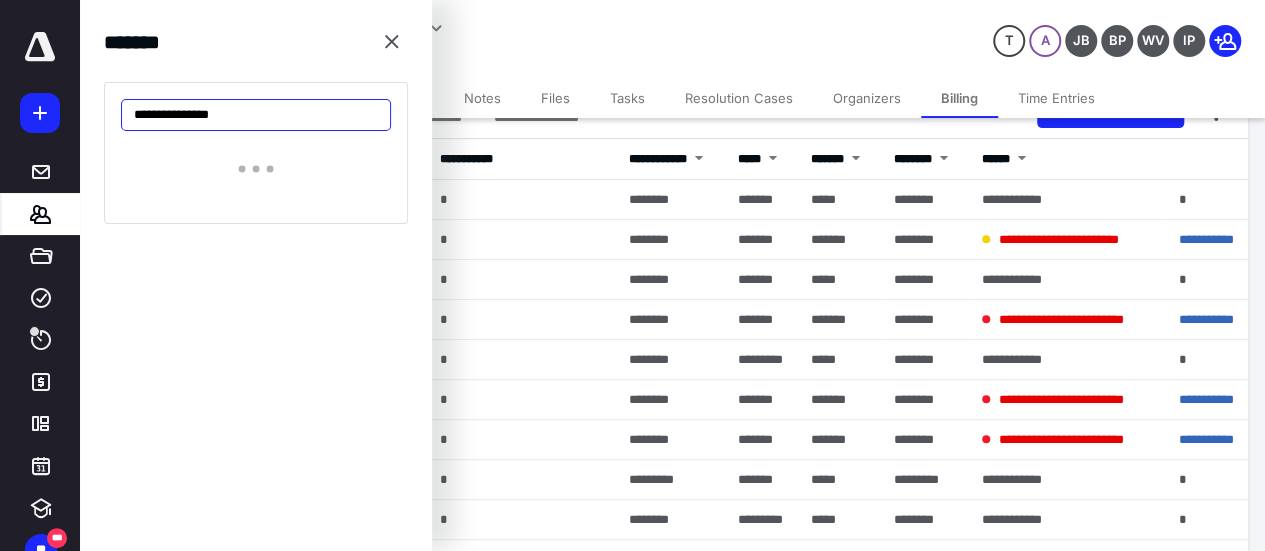 type on "**********" 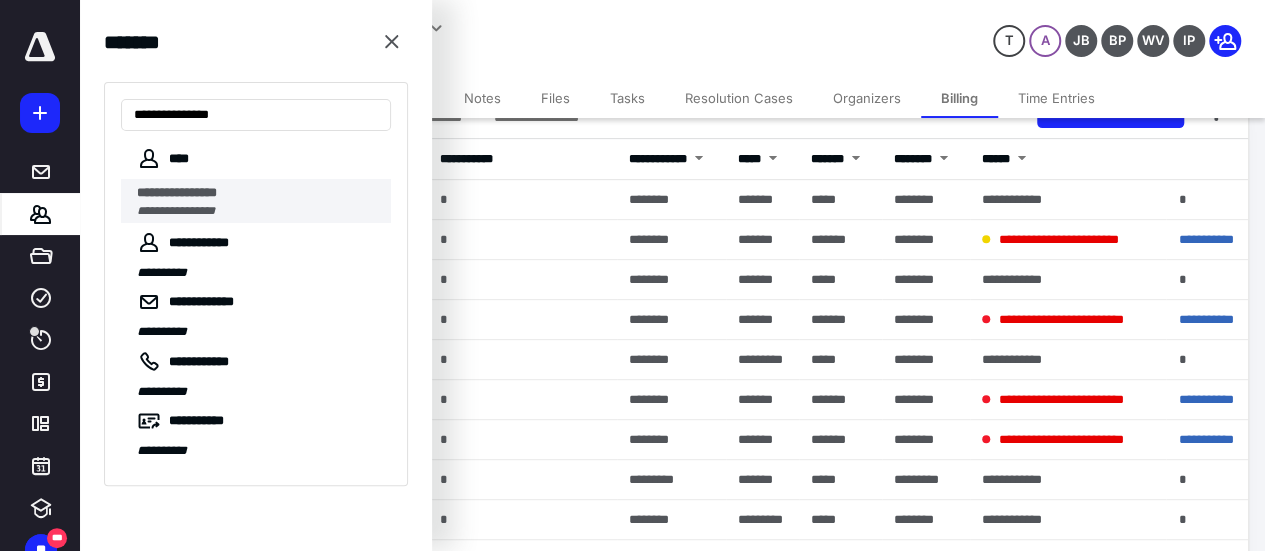 click on "**********" at bounding box center [258, 193] 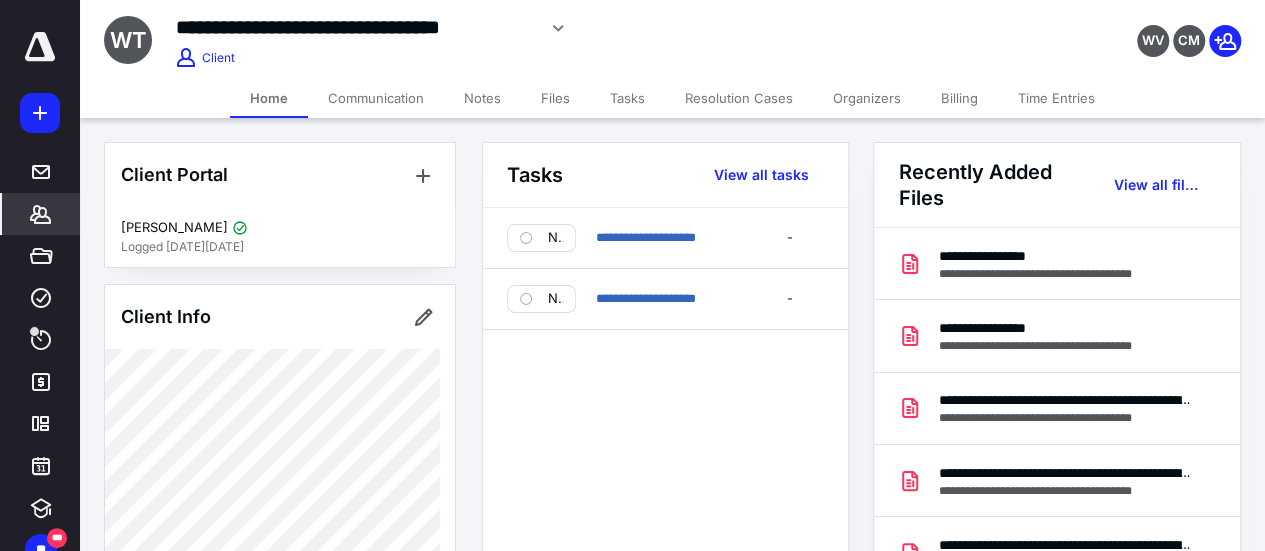 click on "Billing" at bounding box center (959, 98) 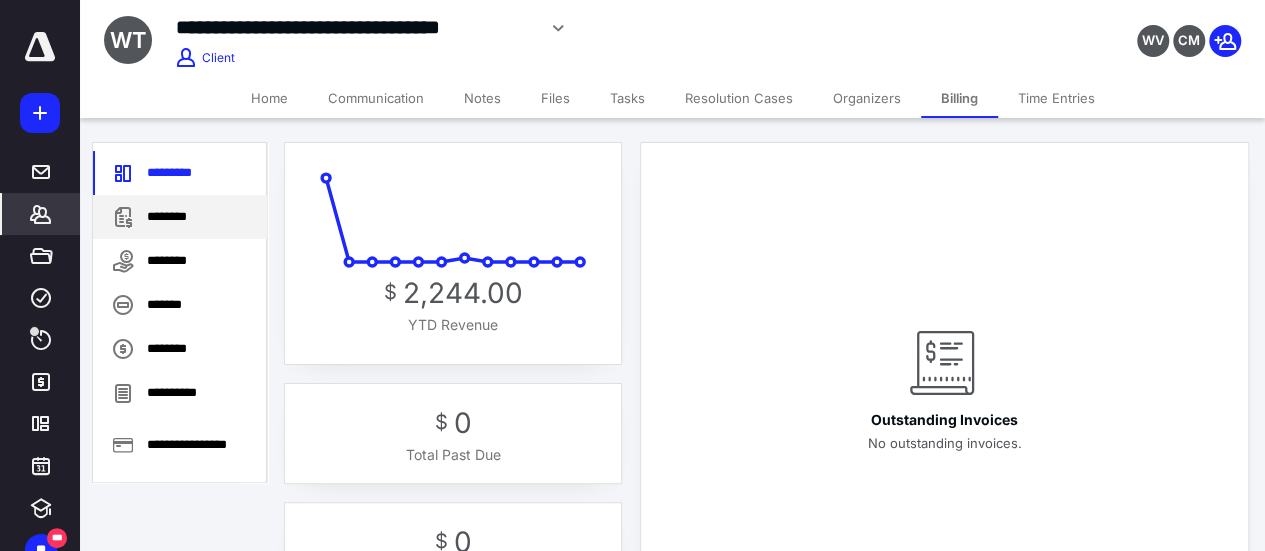click on "********" at bounding box center [180, 217] 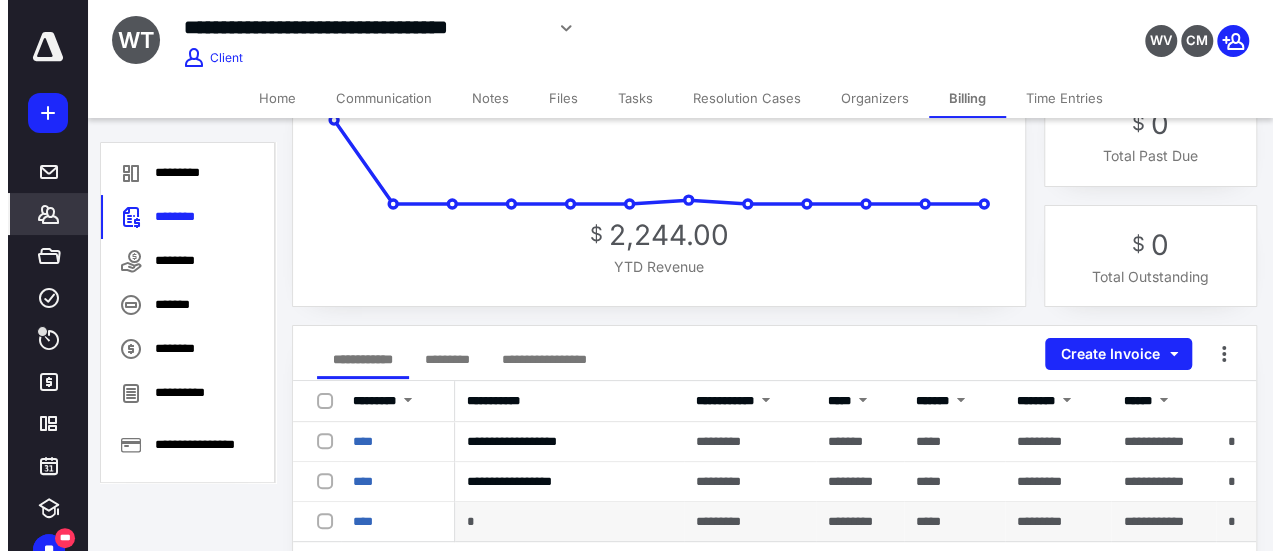 scroll, scrollTop: 100, scrollLeft: 0, axis: vertical 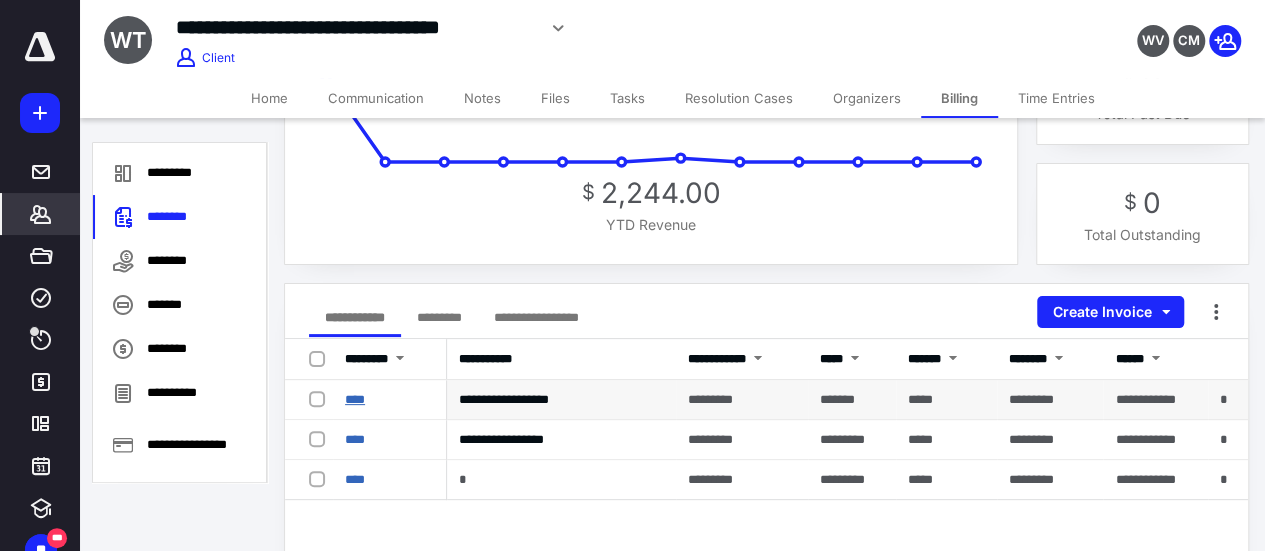 click on "****" at bounding box center [355, 399] 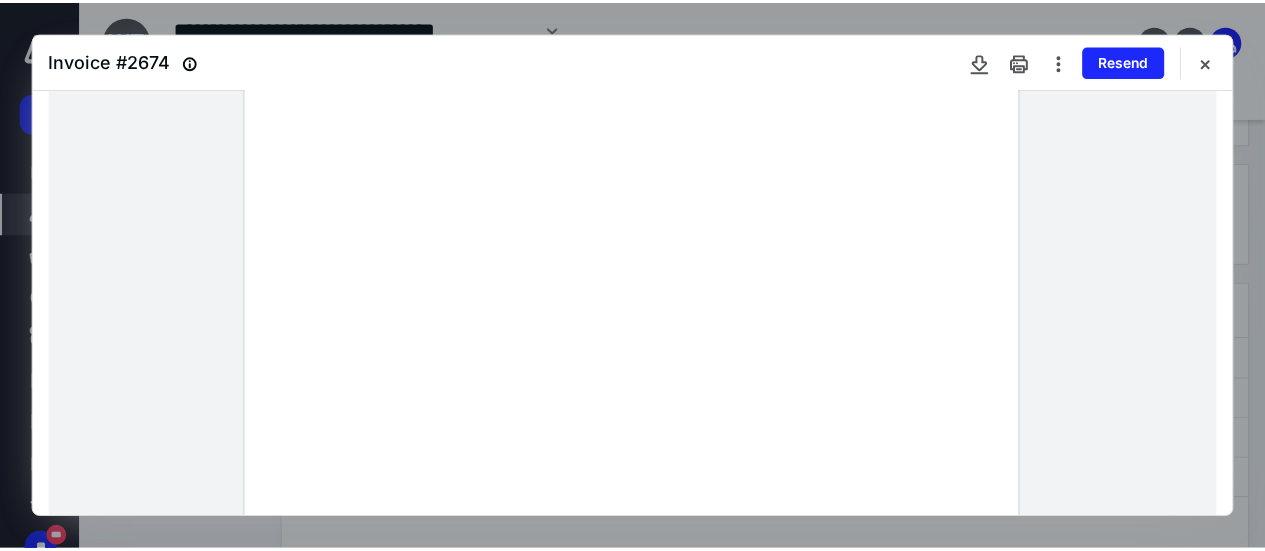 scroll, scrollTop: 140, scrollLeft: 0, axis: vertical 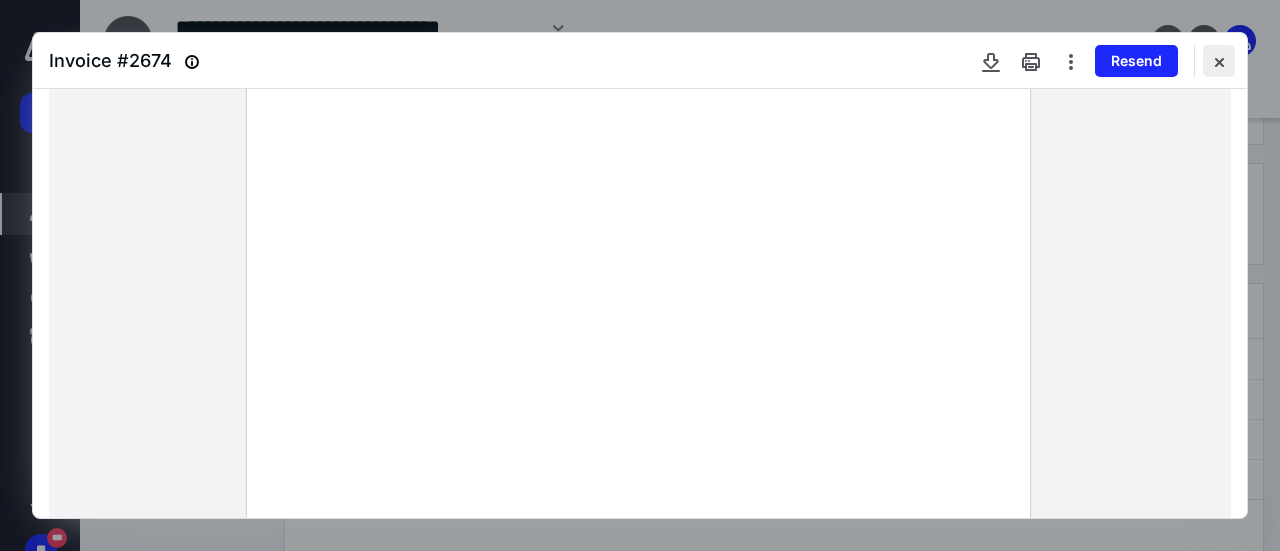 click at bounding box center [1219, 61] 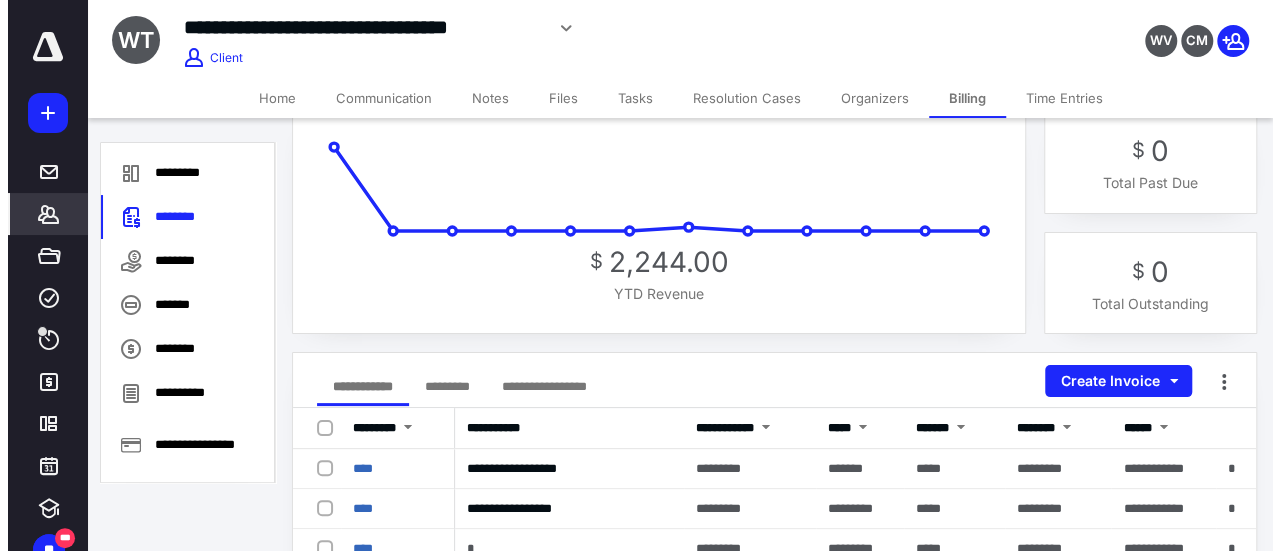 scroll, scrollTop: 0, scrollLeft: 0, axis: both 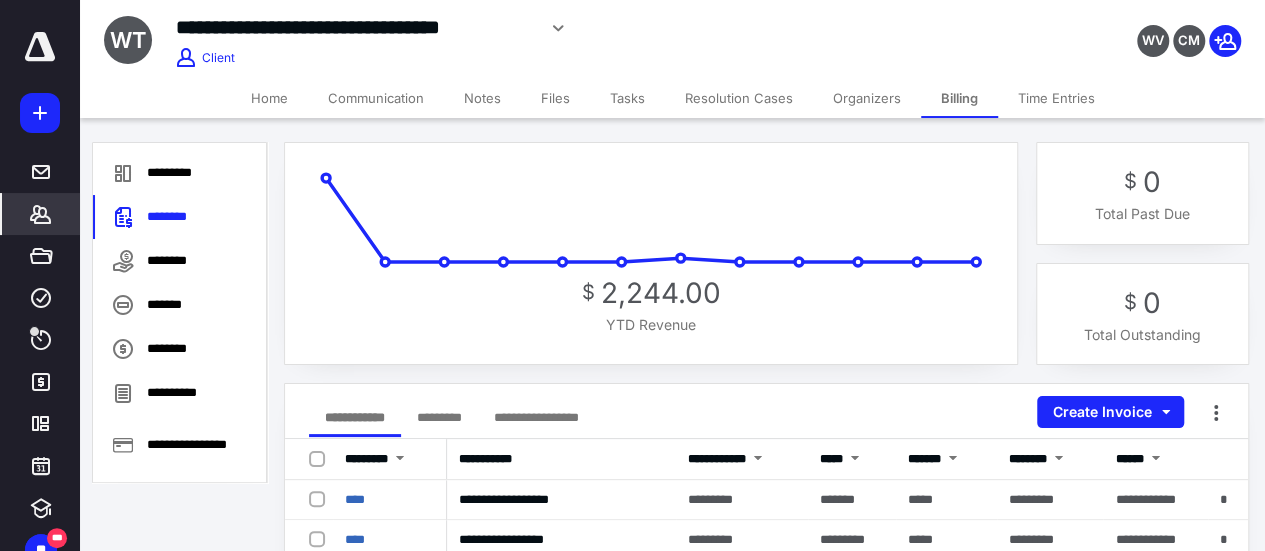 click on "Files" at bounding box center [555, 98] 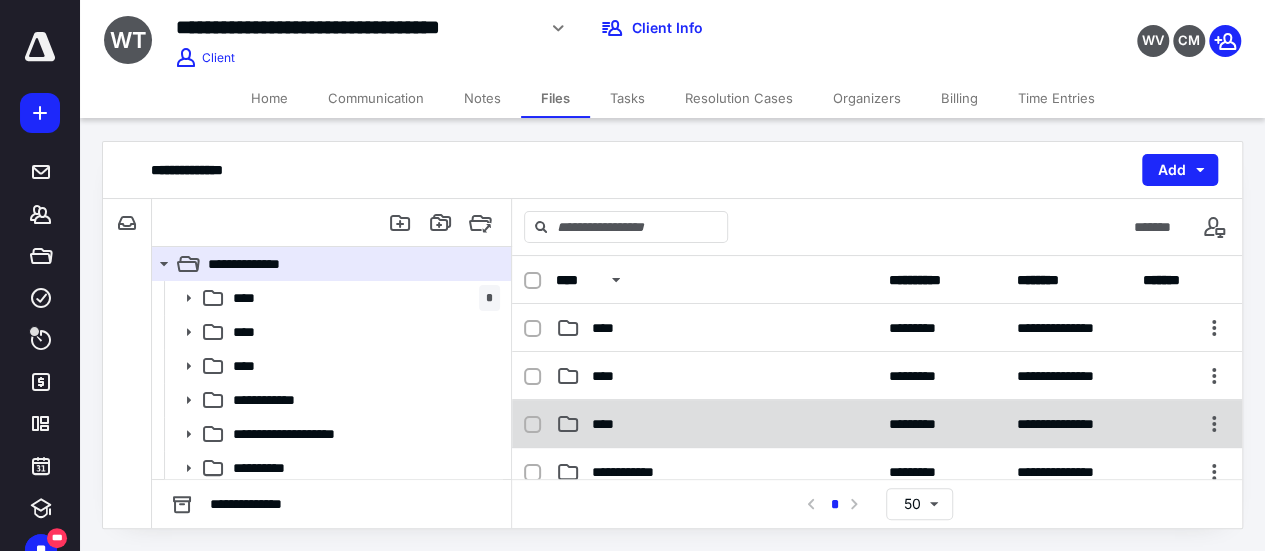 click on "****" at bounding box center (609, 424) 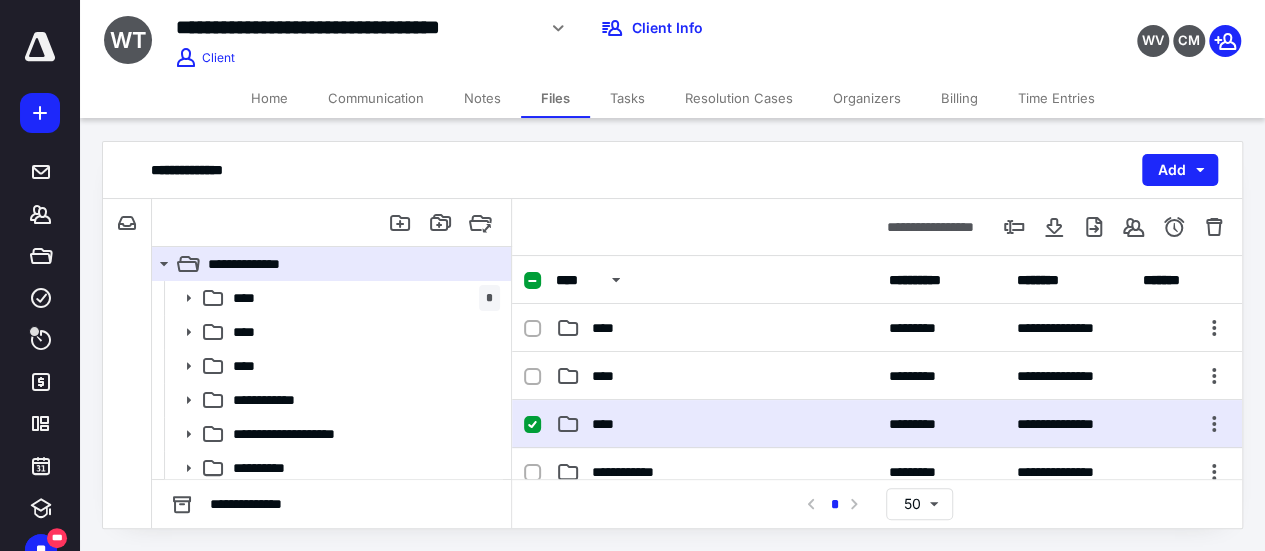 click on "****" at bounding box center (609, 424) 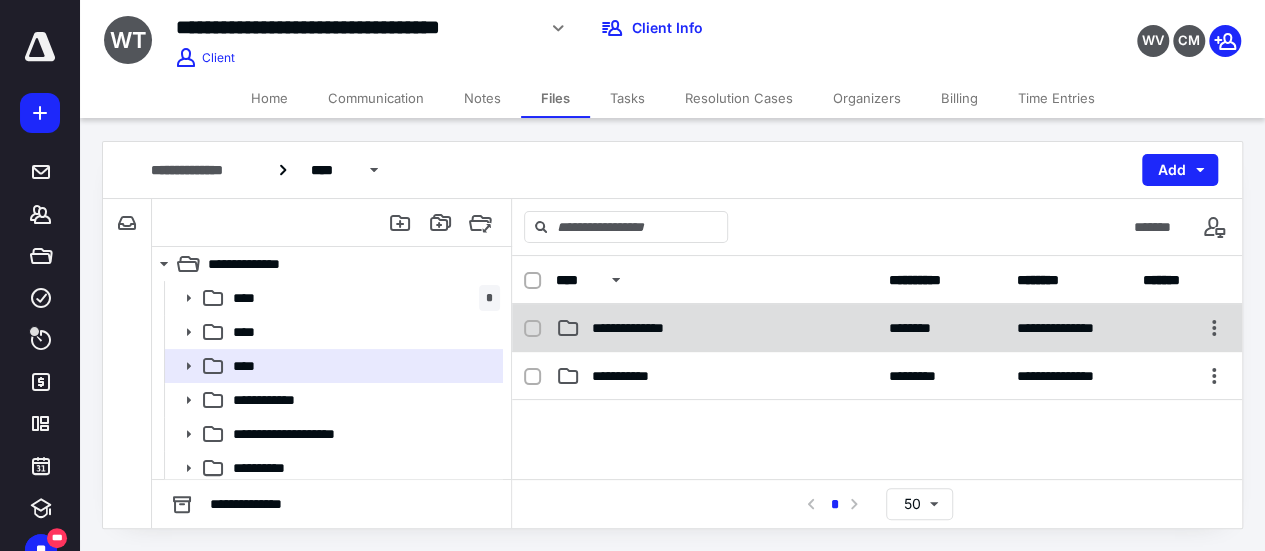 click on "**********" at bounding box center (877, 328) 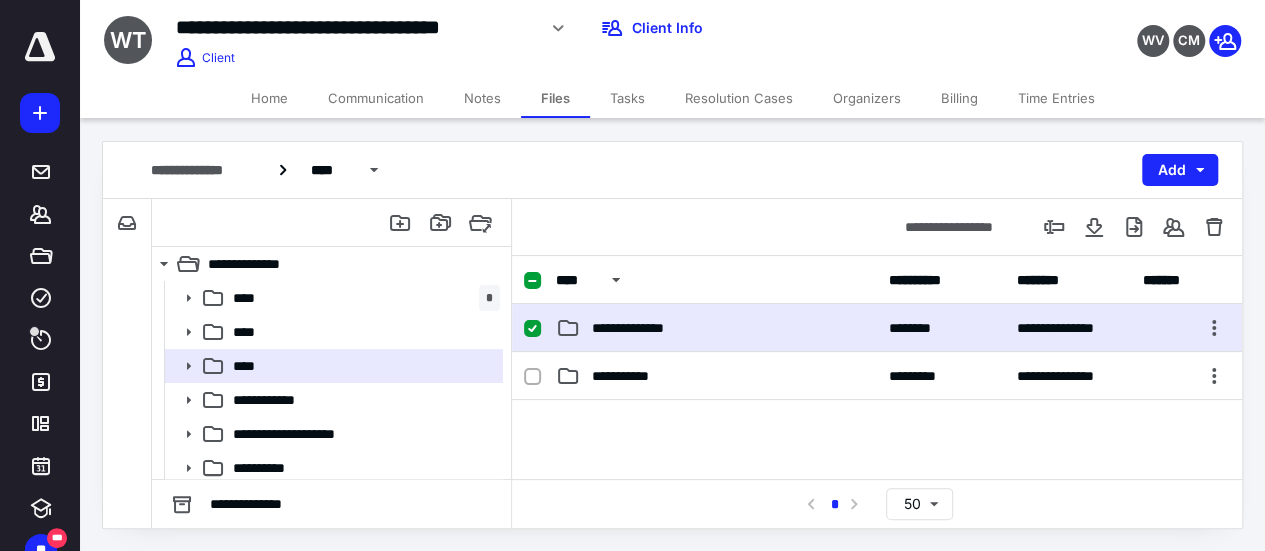 click on "**********" at bounding box center (877, 328) 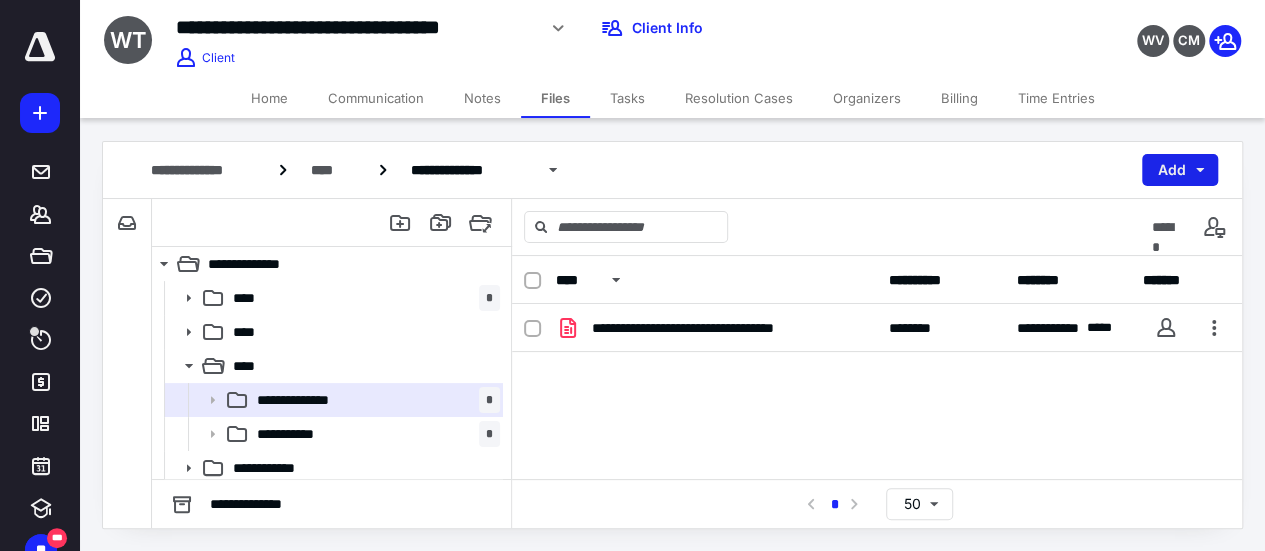 click on "Add" at bounding box center [1180, 170] 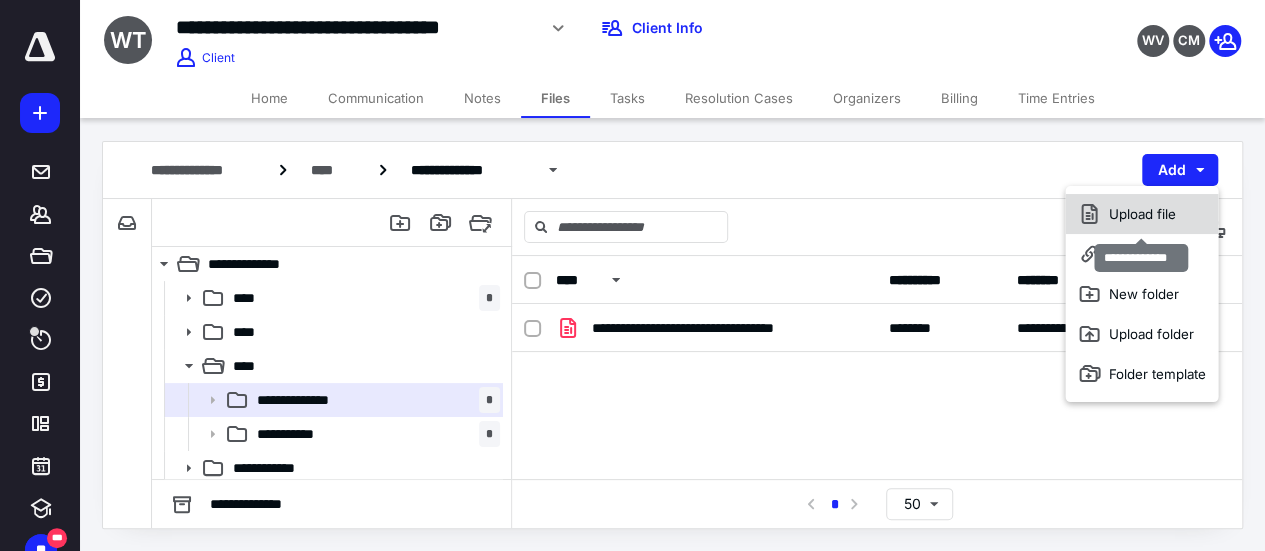 click on "Upload file" at bounding box center [1141, 214] 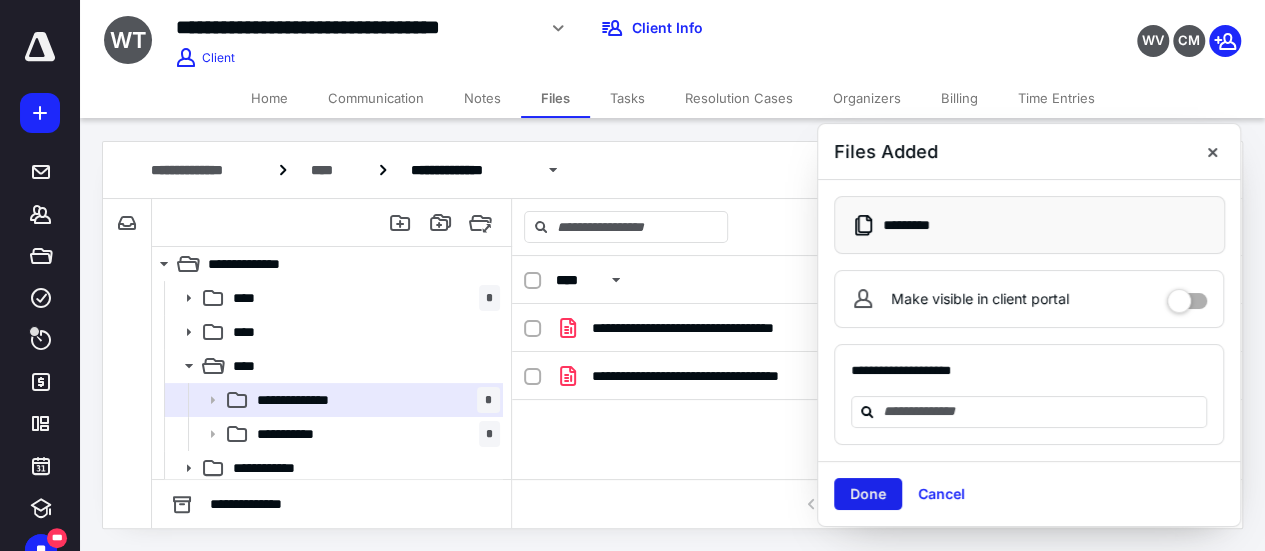 click on "Done" at bounding box center [868, 494] 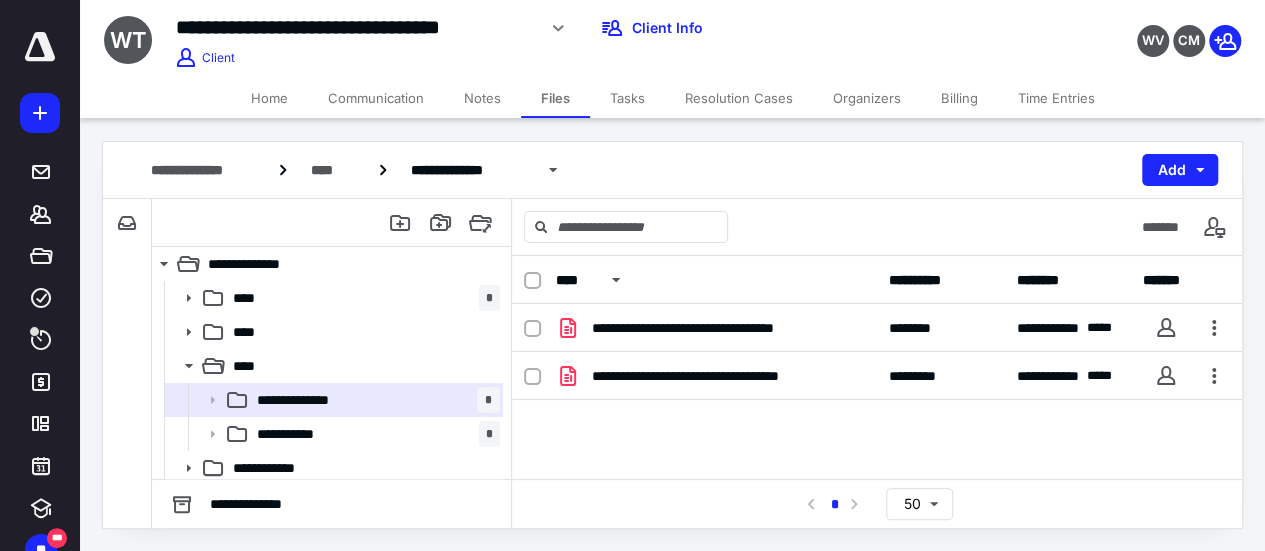 click on "Home" at bounding box center [269, 98] 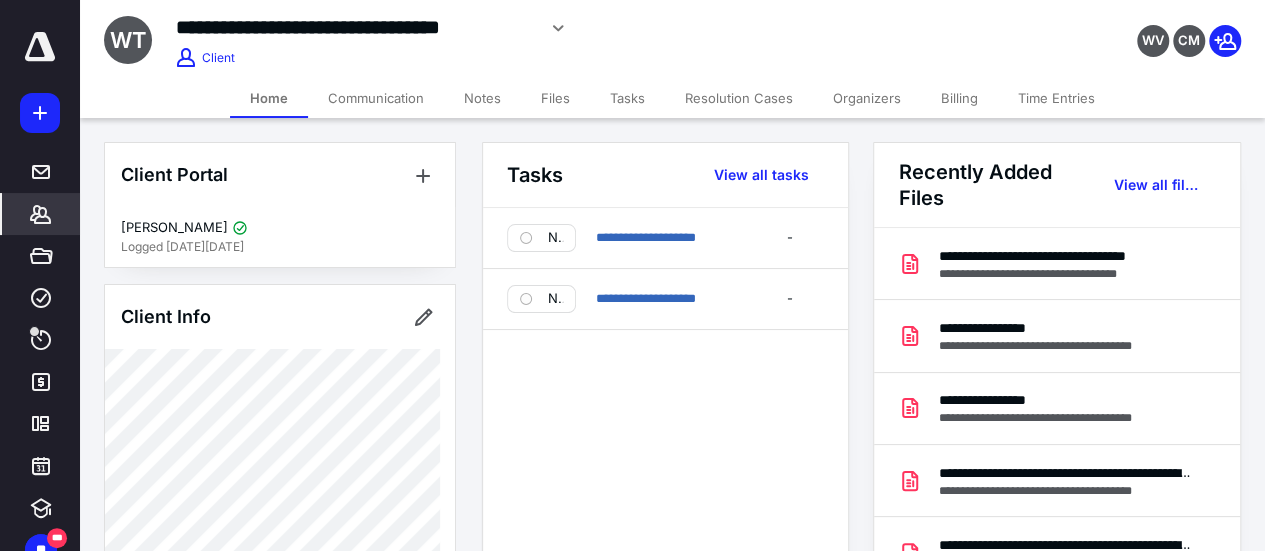 click on "*******" at bounding box center (41, 214) 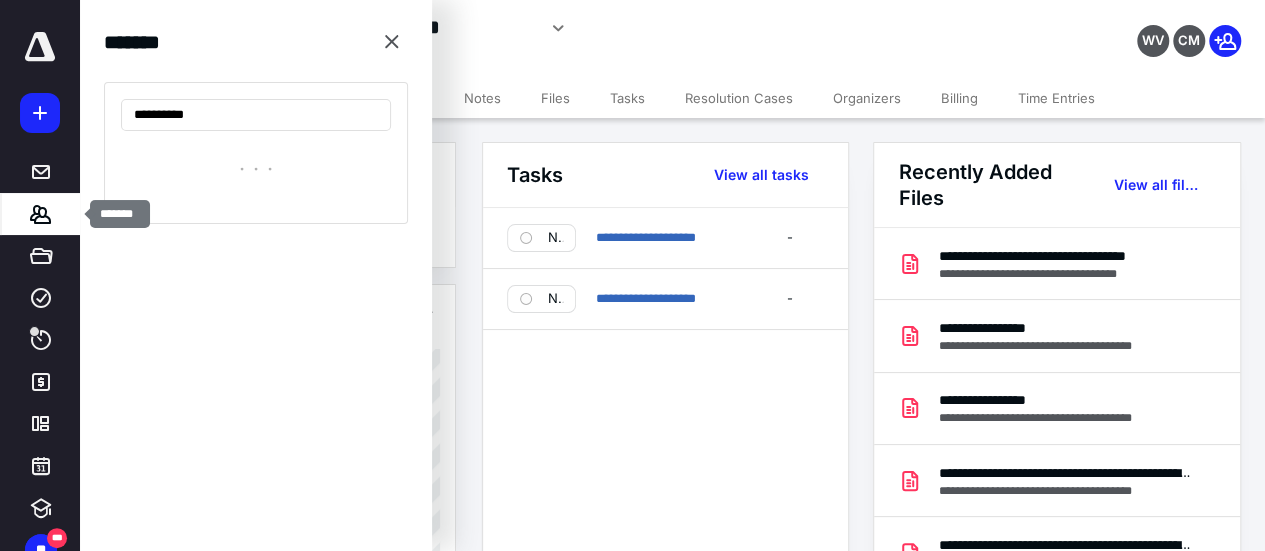 type on "**********" 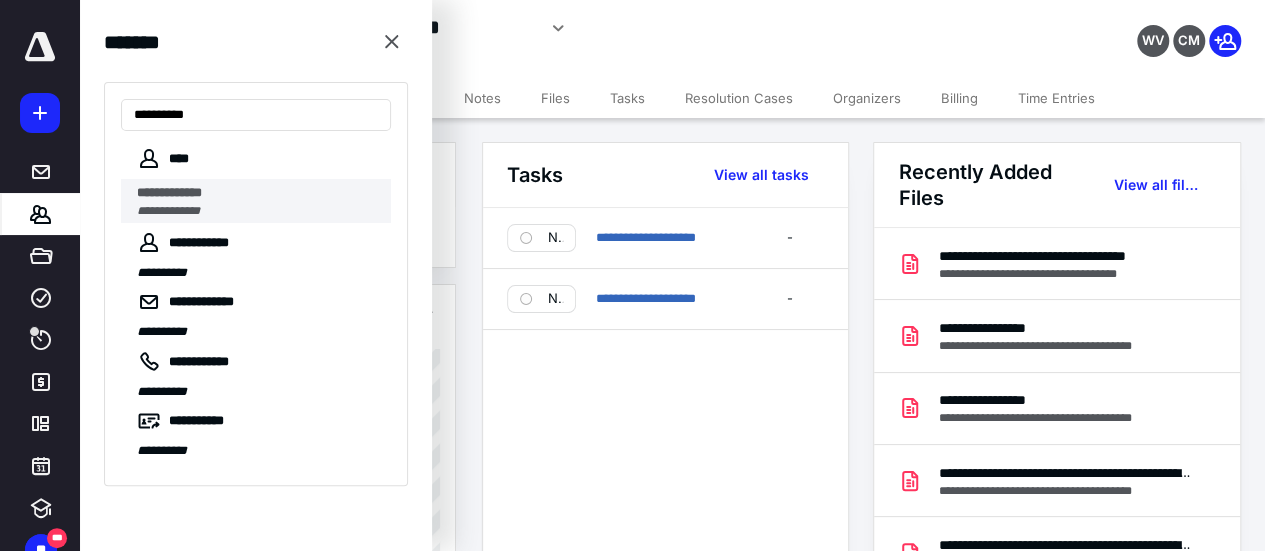 click on "**********" at bounding box center [258, 211] 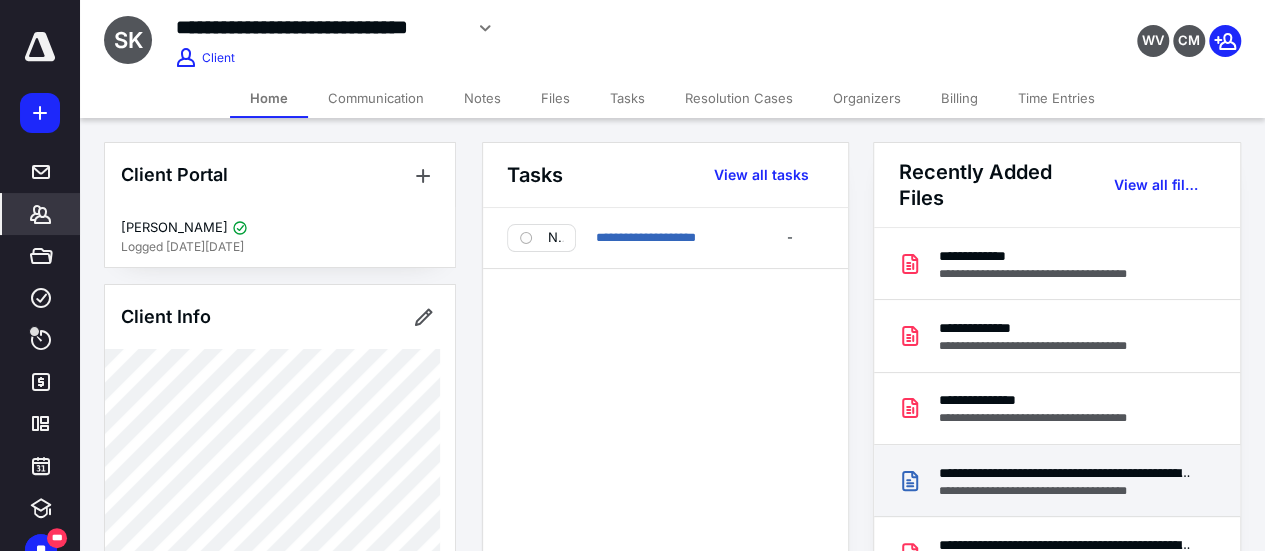 click on "**********" at bounding box center (1056, 481) 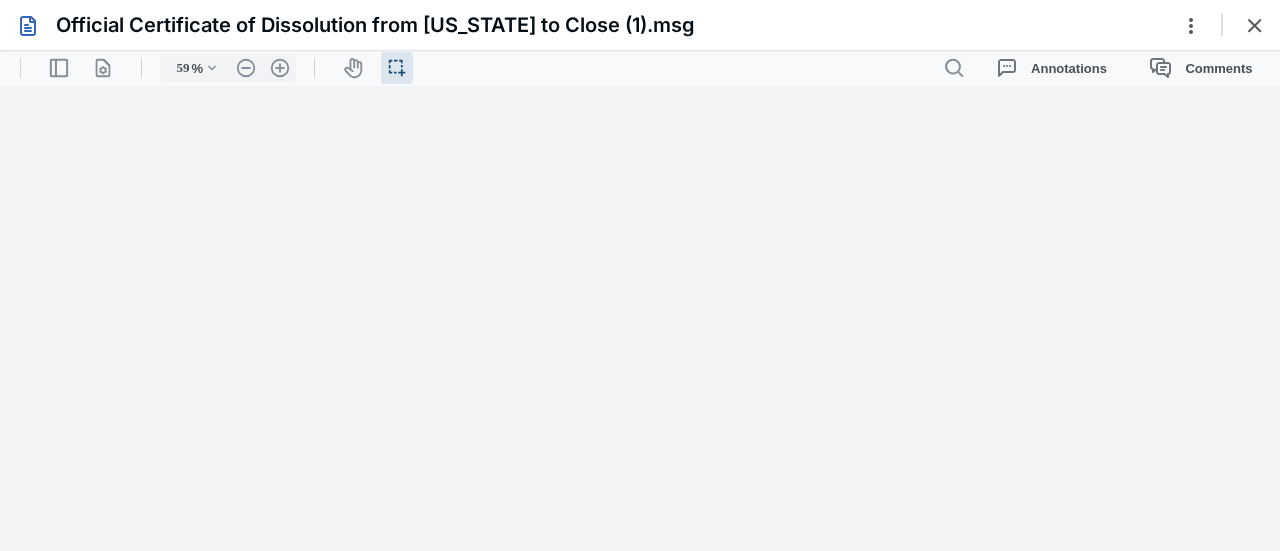 scroll, scrollTop: 0, scrollLeft: 0, axis: both 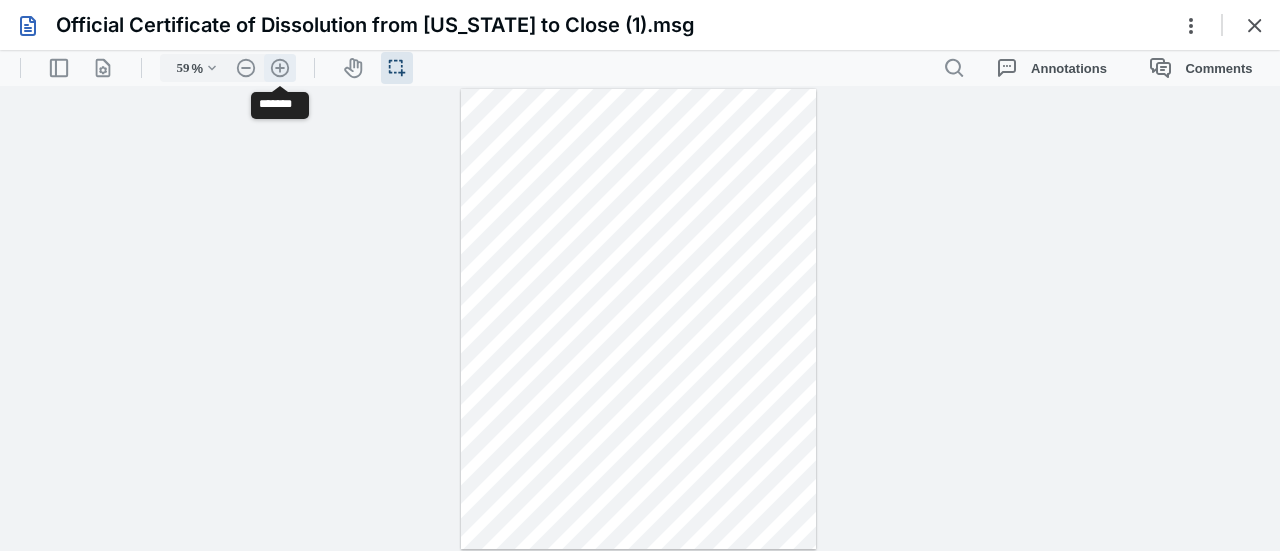 click on ".cls-1{fill:#abb0c4;} icon - header - zoom - in - line" at bounding box center (280, 68) 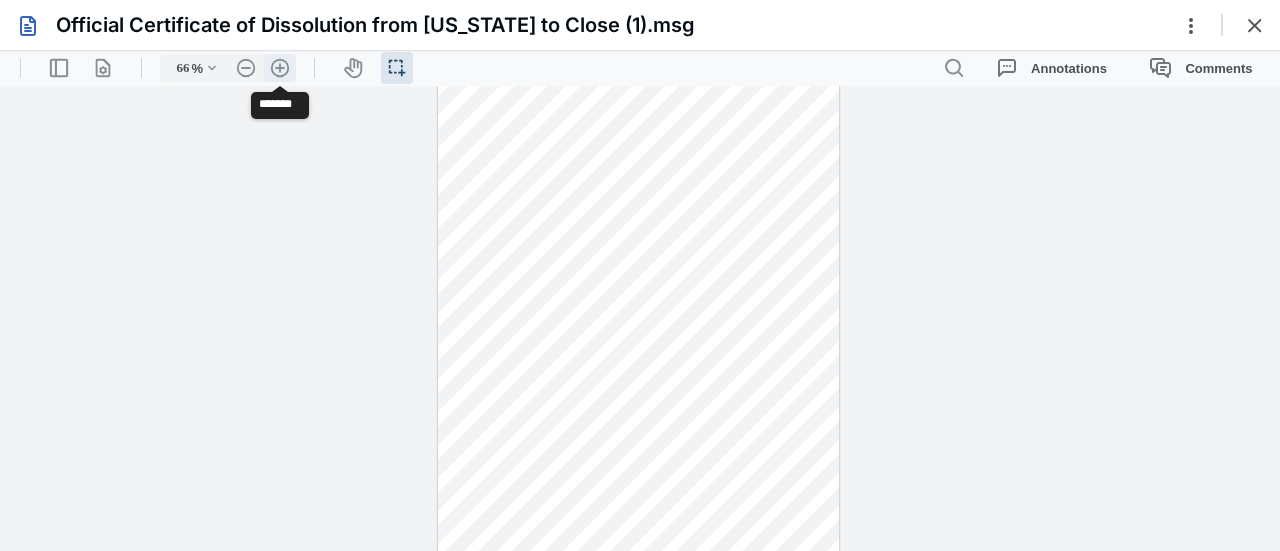 click on ".cls-1{fill:#abb0c4;} icon - header - zoom - in - line" at bounding box center [280, 68] 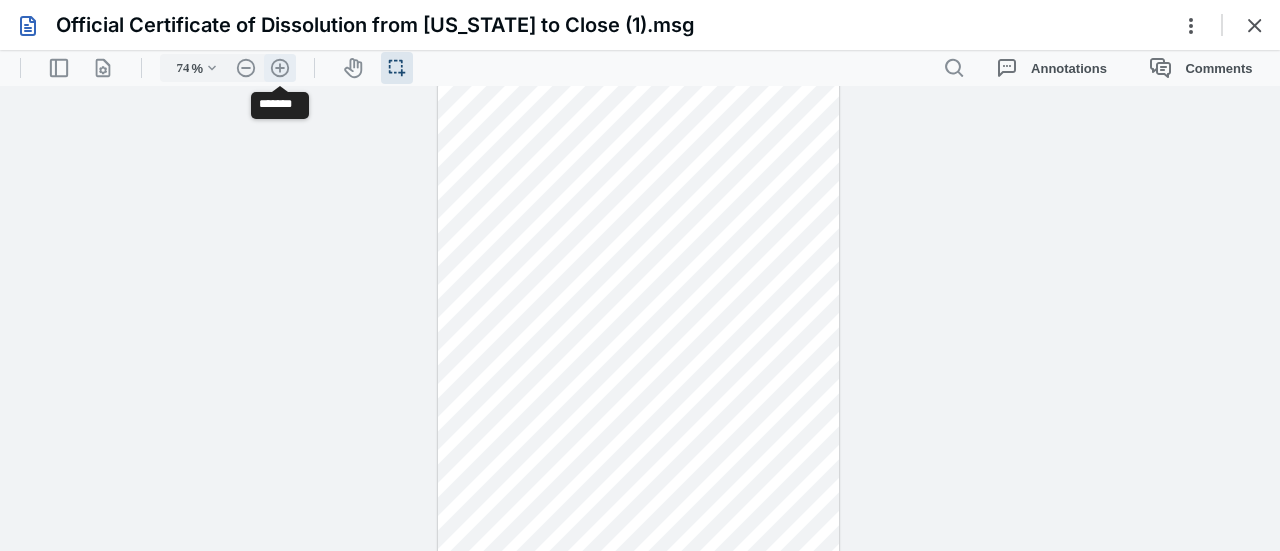 click on ".cls-1{fill:#abb0c4;} icon - header - zoom - in - line" at bounding box center [280, 68] 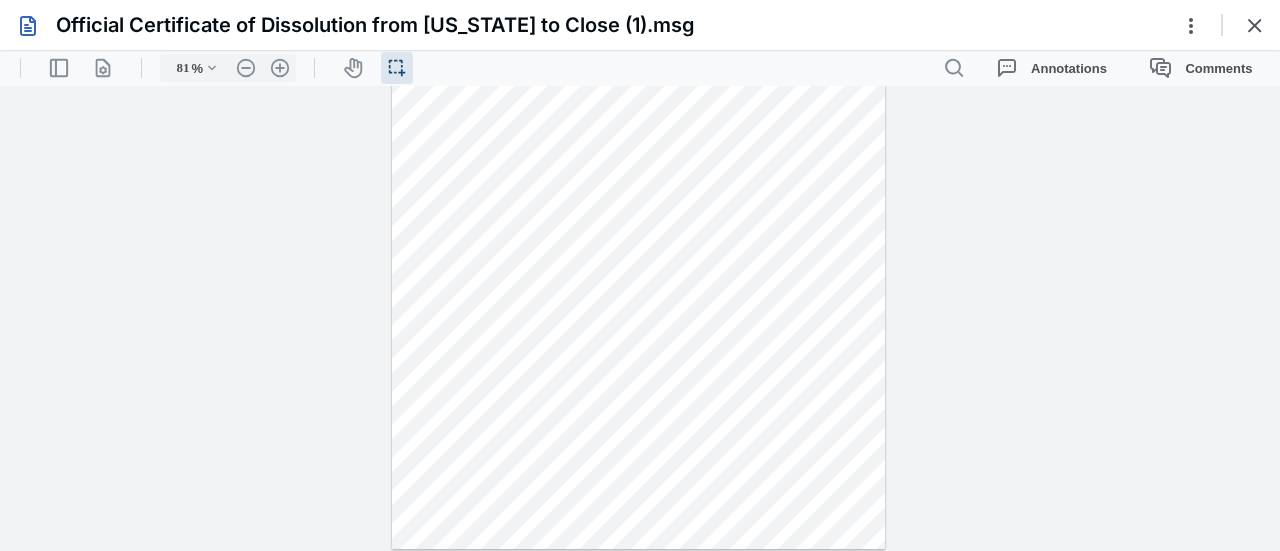 scroll, scrollTop: 0, scrollLeft: 0, axis: both 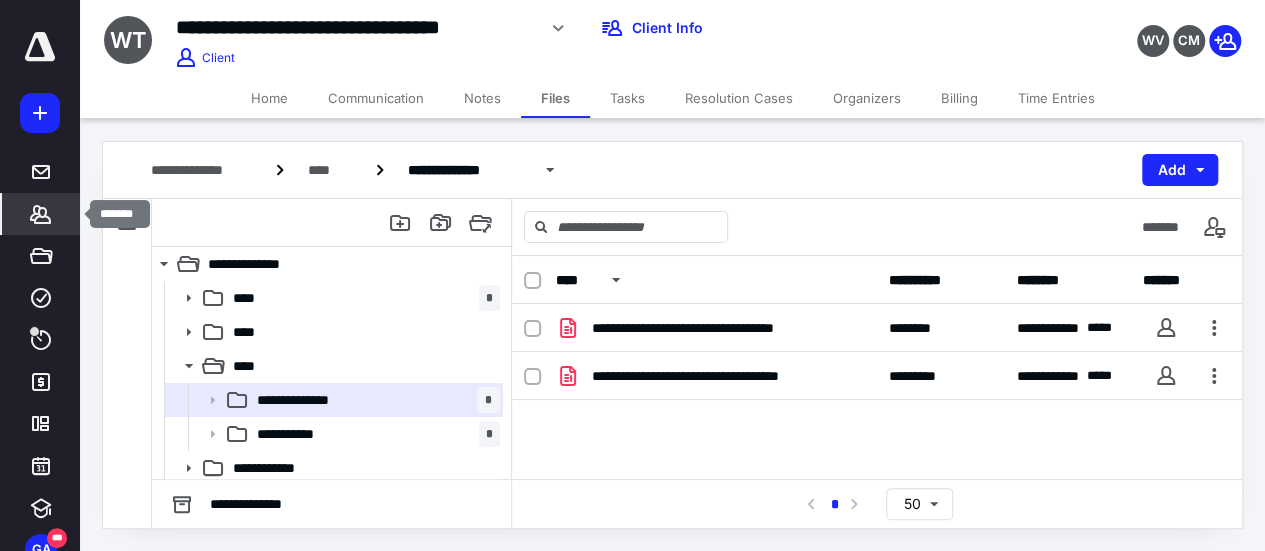 click on "*******" at bounding box center [41, 214] 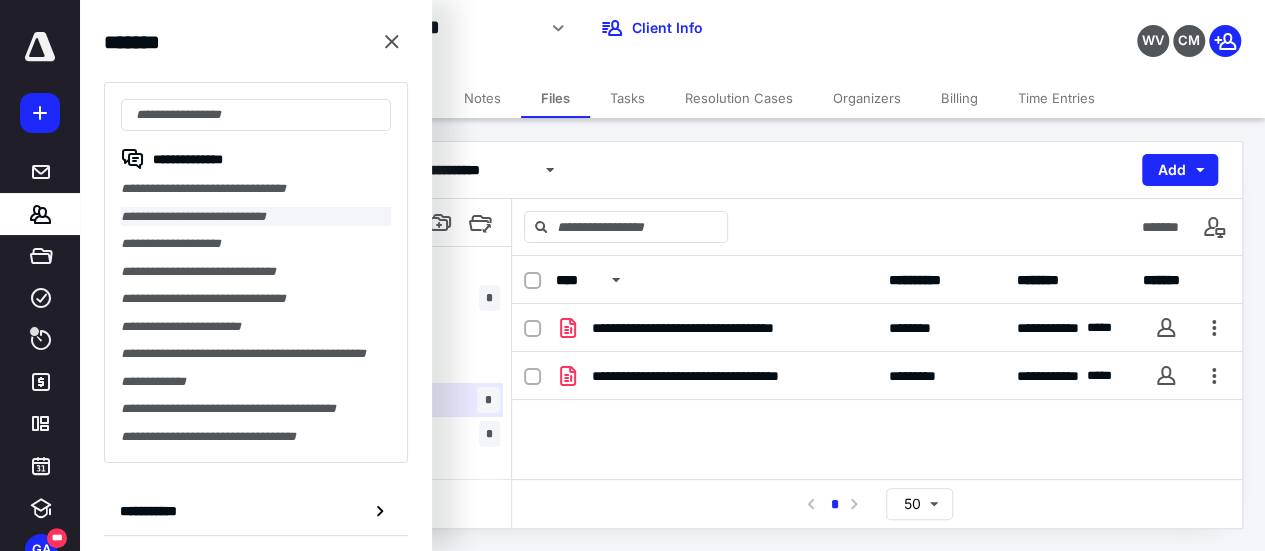 click on "**********" at bounding box center (256, 217) 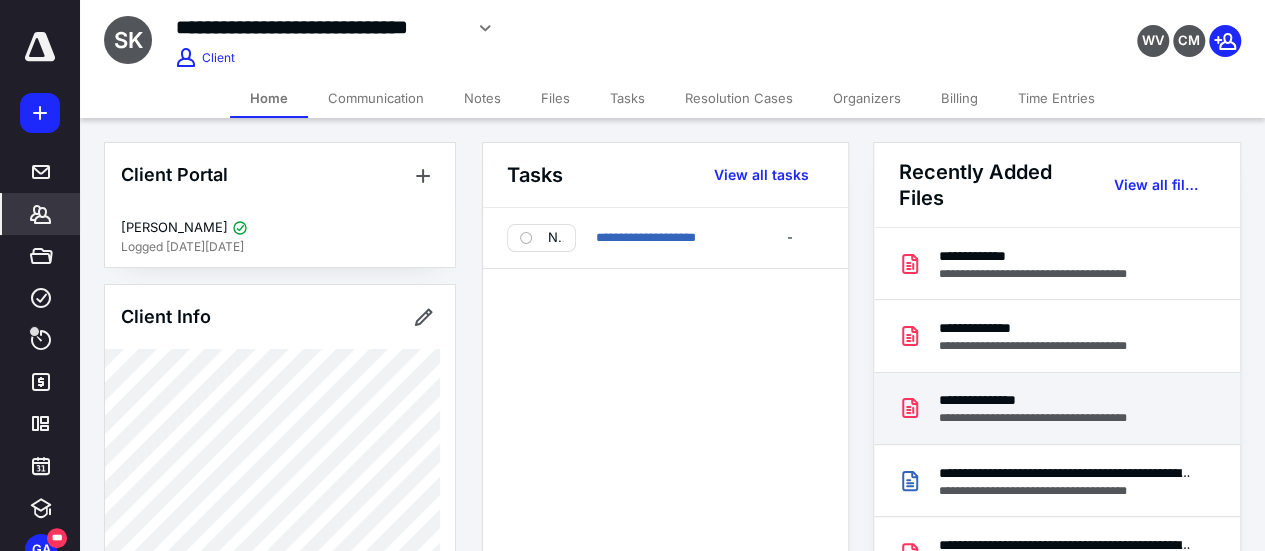 click on "**********" at bounding box center [1049, 418] 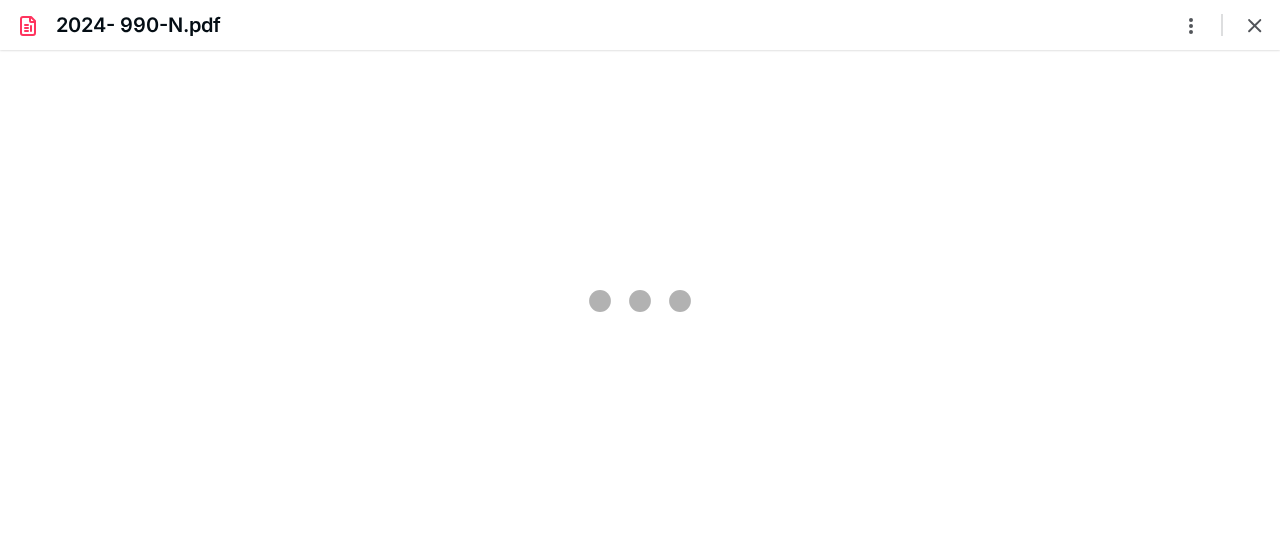 scroll, scrollTop: 0, scrollLeft: 0, axis: both 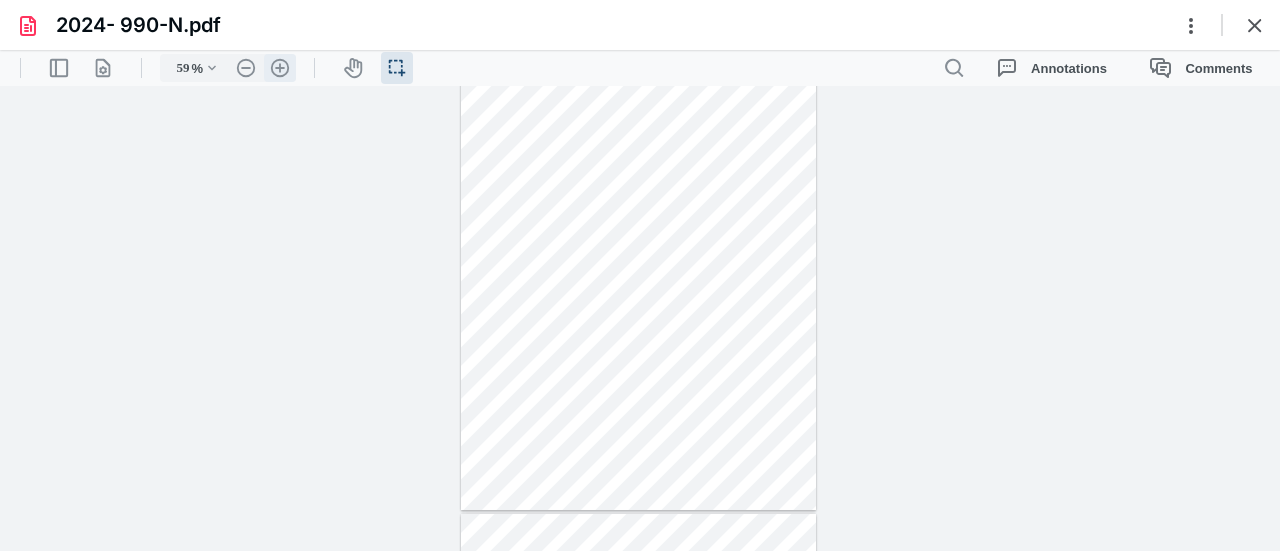 click on ".cls-1{fill:#abb0c4;} icon - header - zoom - in - line" at bounding box center [280, 68] 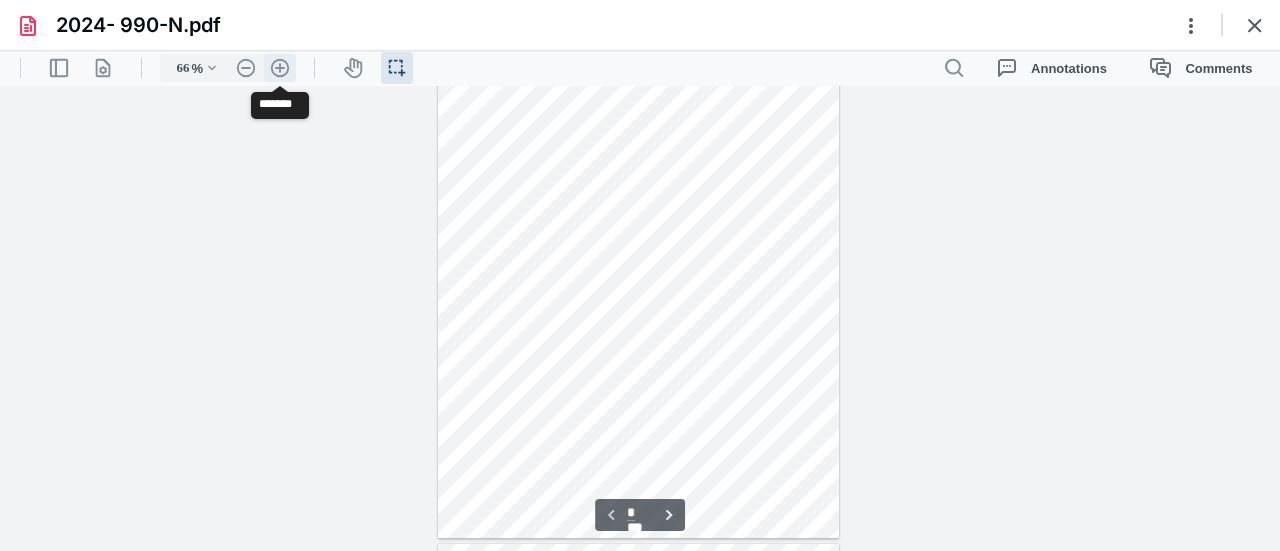click on ".cls-1{fill:#abb0c4;} icon - header - zoom - in - line" at bounding box center [280, 68] 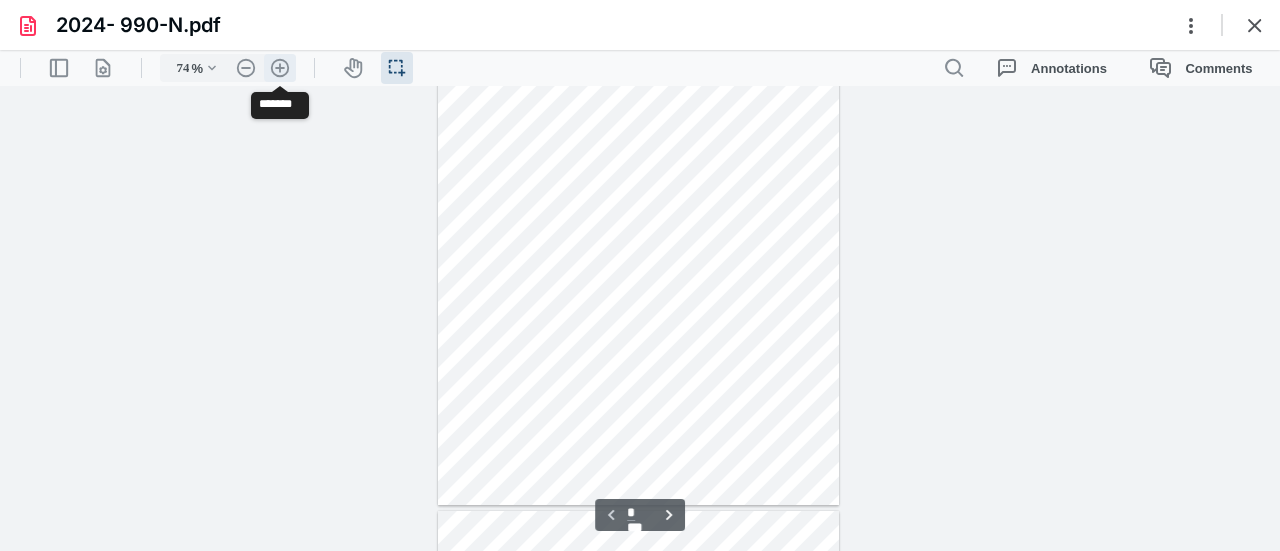 click on ".cls-1{fill:#abb0c4;} icon - header - zoom - in - line" at bounding box center (280, 68) 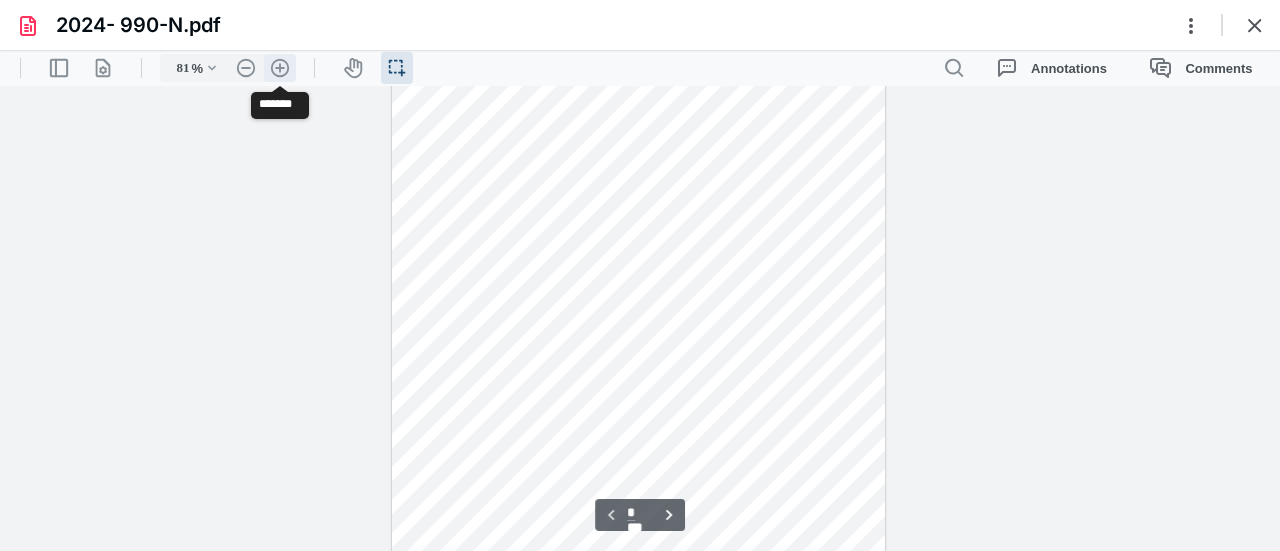click on ".cls-1{fill:#abb0c4;} icon - header - zoom - in - line" at bounding box center (280, 68) 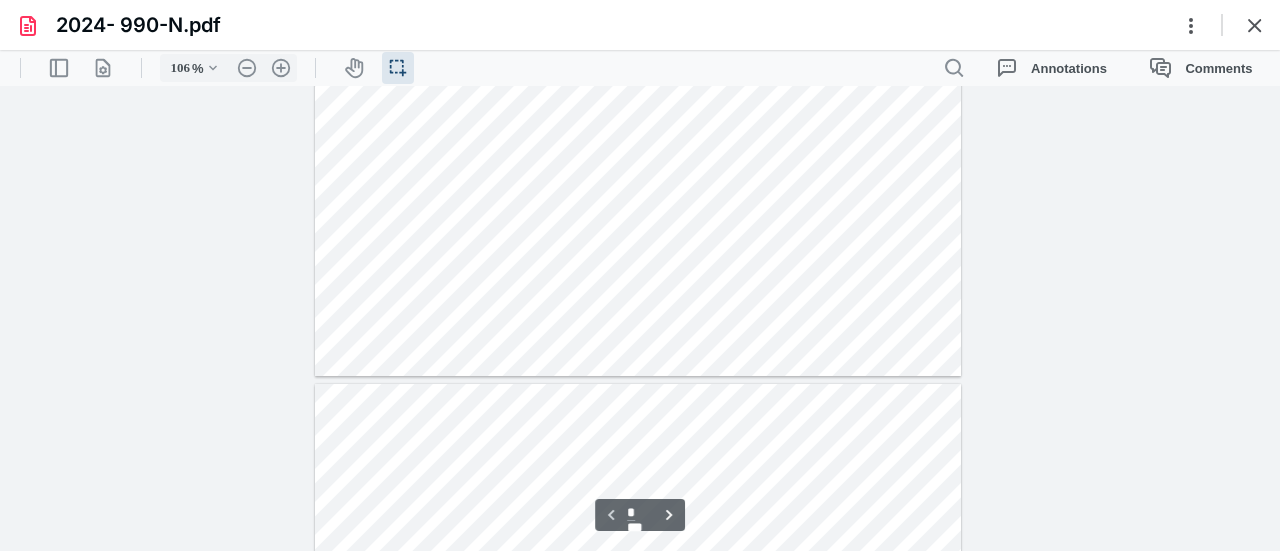 scroll, scrollTop: 422, scrollLeft: 0, axis: vertical 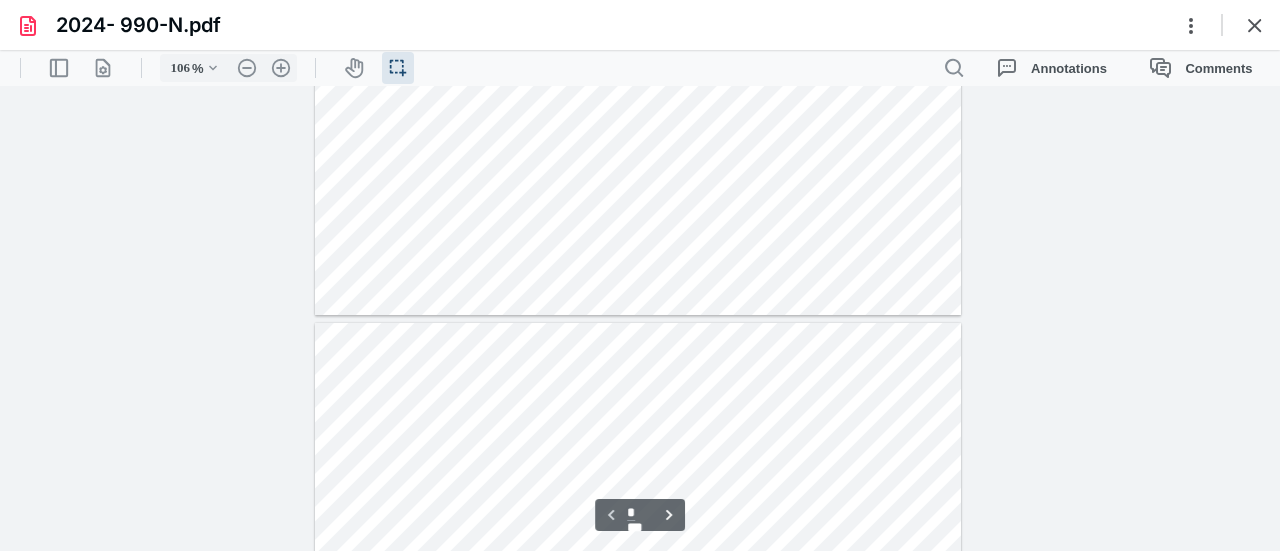 type on "*" 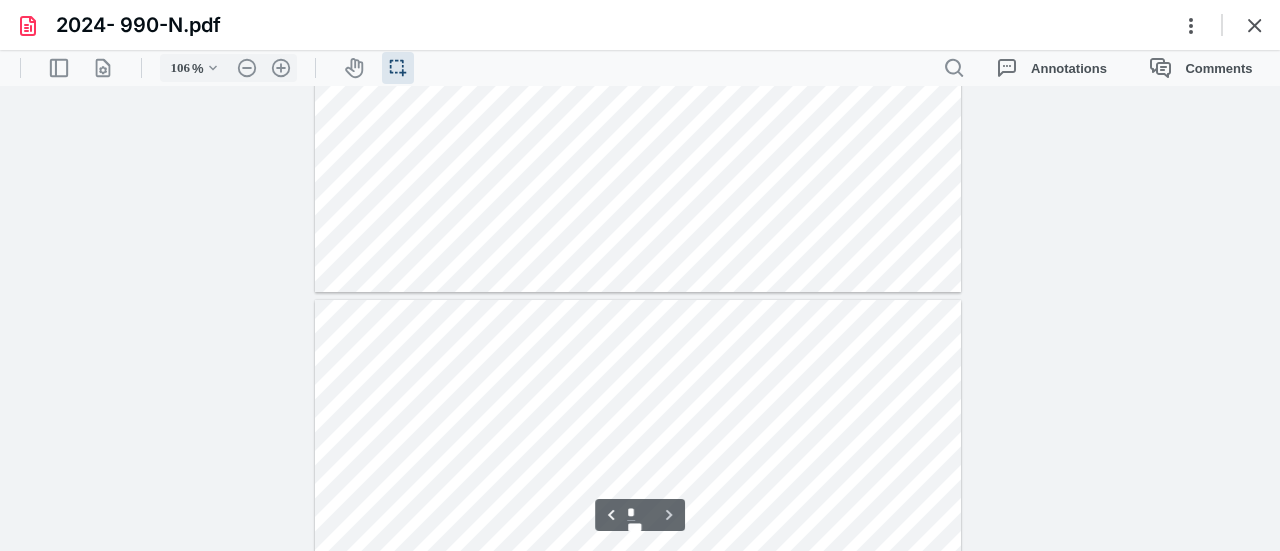 scroll, scrollTop: 622, scrollLeft: 0, axis: vertical 